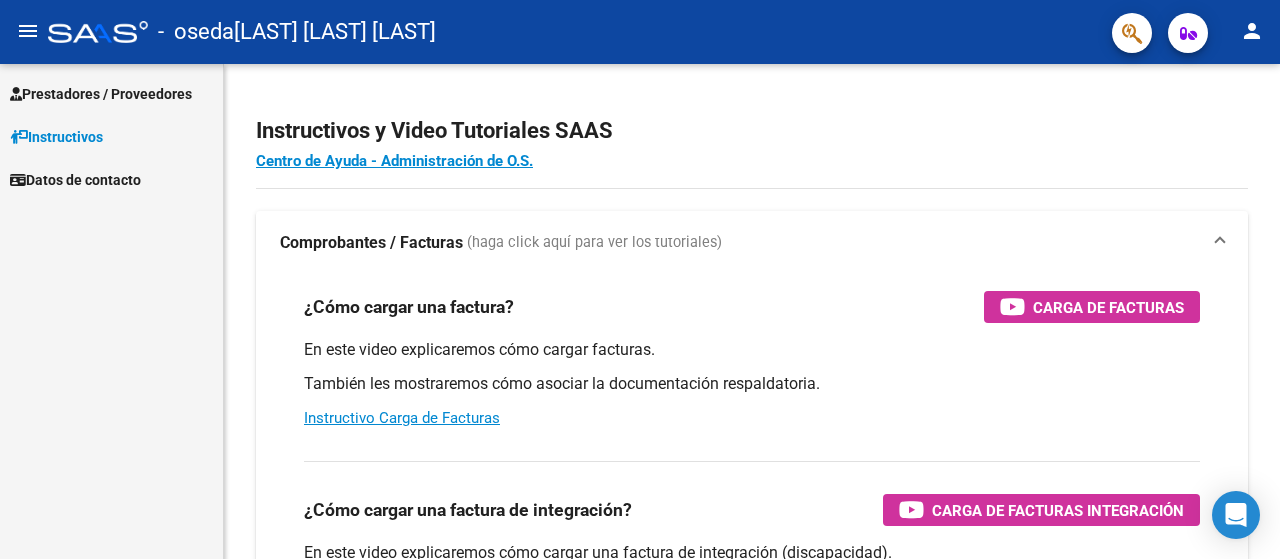 scroll, scrollTop: 0, scrollLeft: 0, axis: both 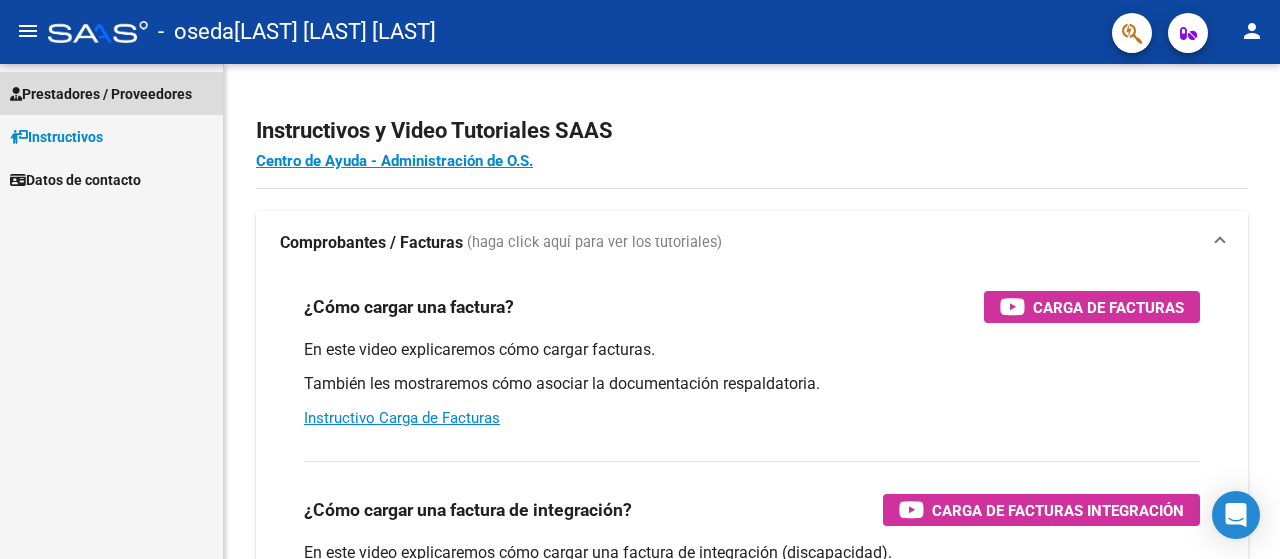 click on "Prestadores / Proveedores" at bounding box center [101, 94] 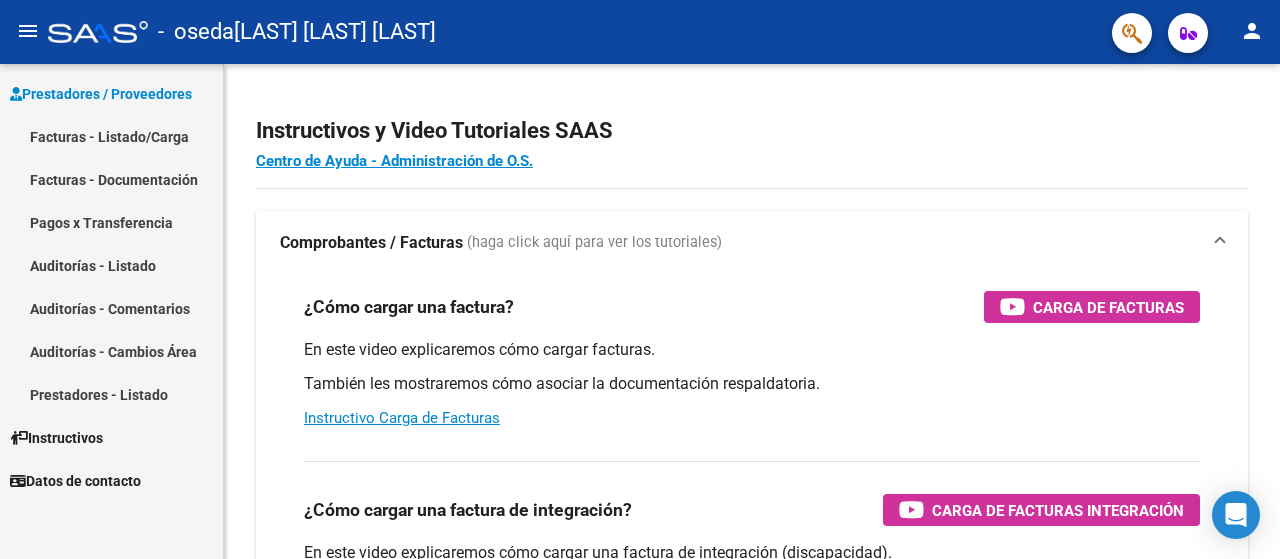 click on "Facturas - Listado/Carga" at bounding box center (111, 136) 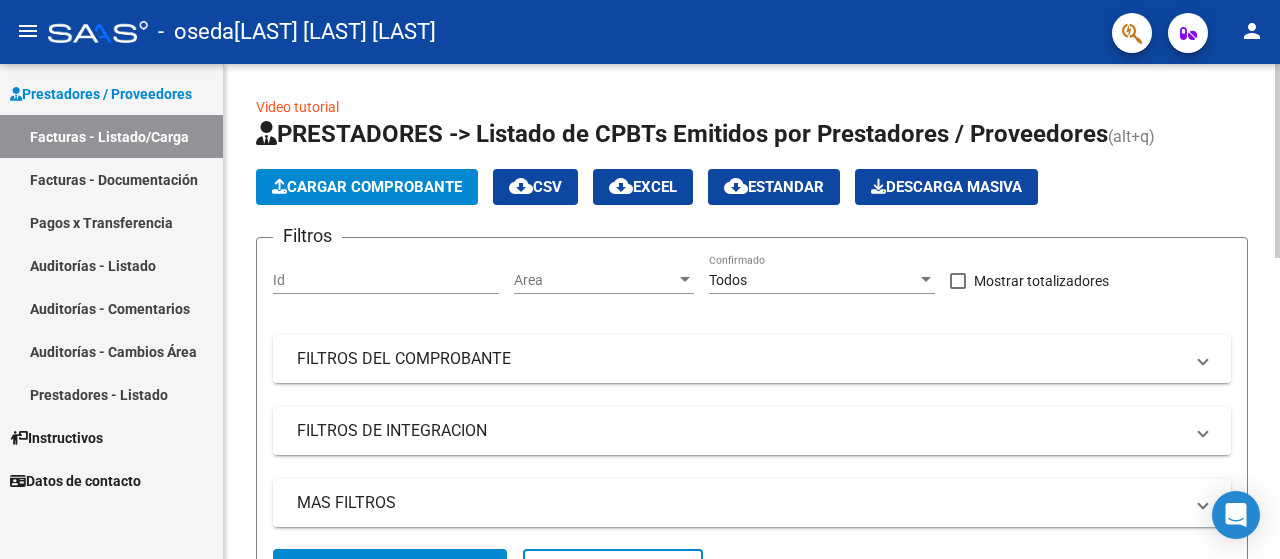 click on "Cargar Comprobante" 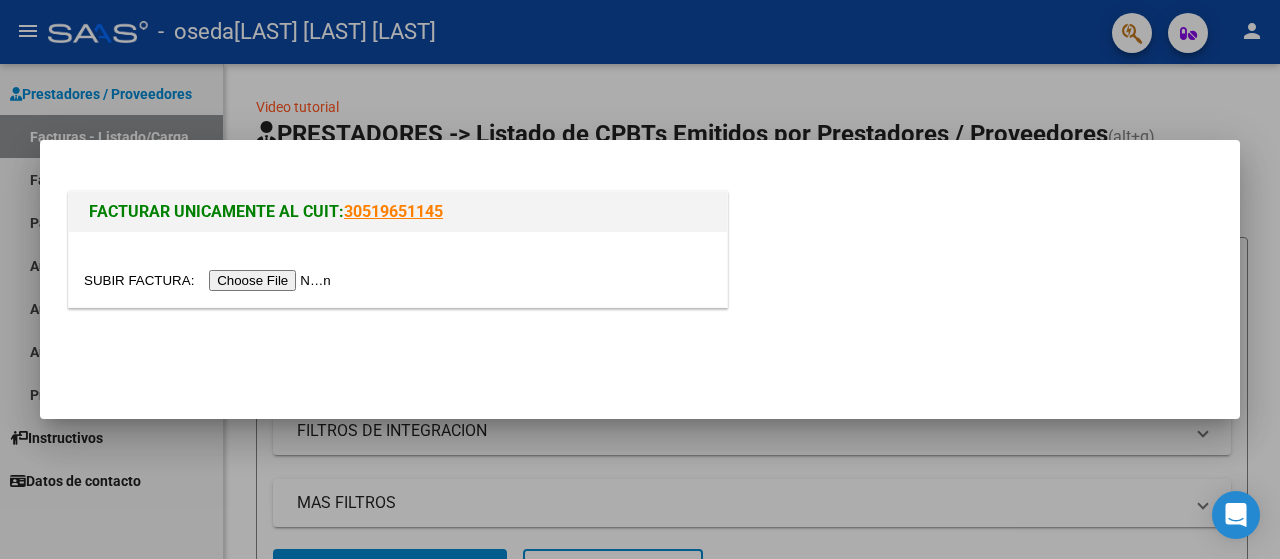 click at bounding box center [210, 280] 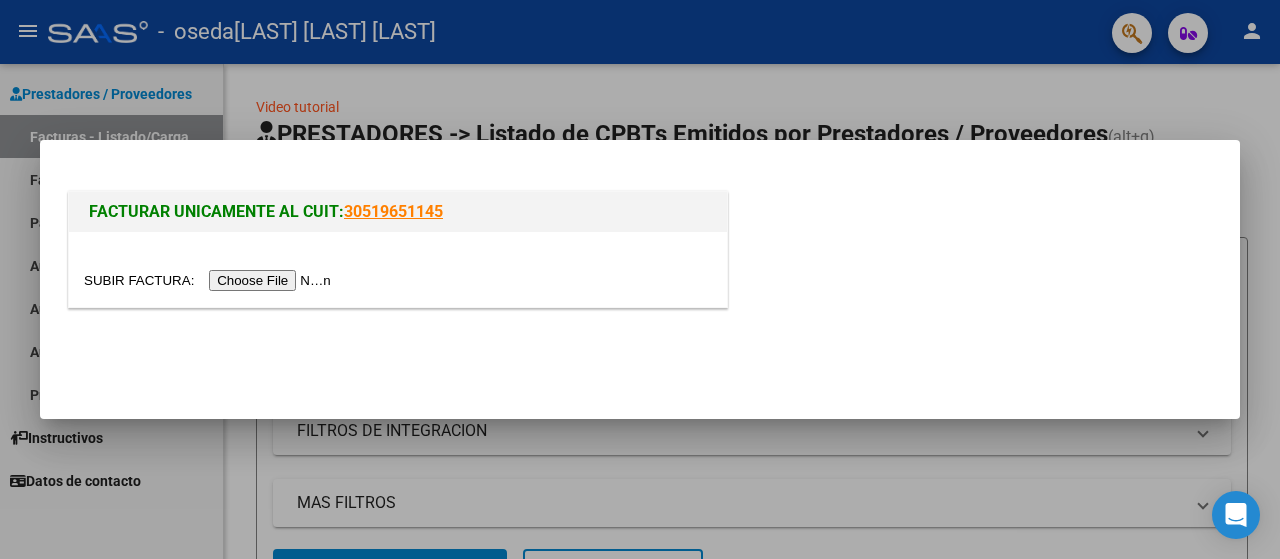 click at bounding box center [210, 280] 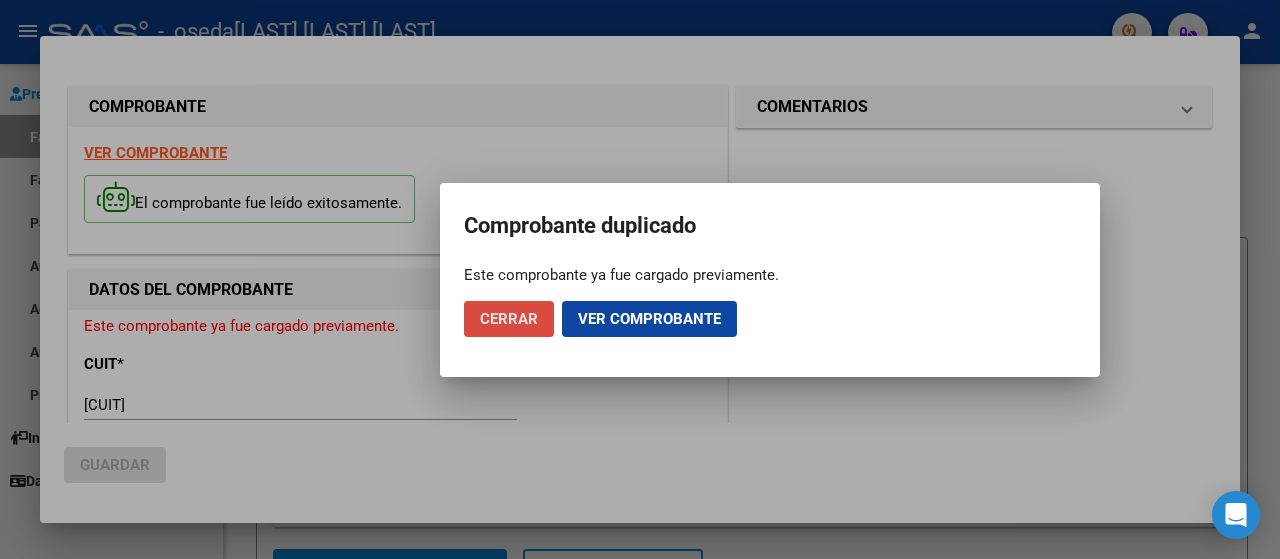 click on "Cerrar" 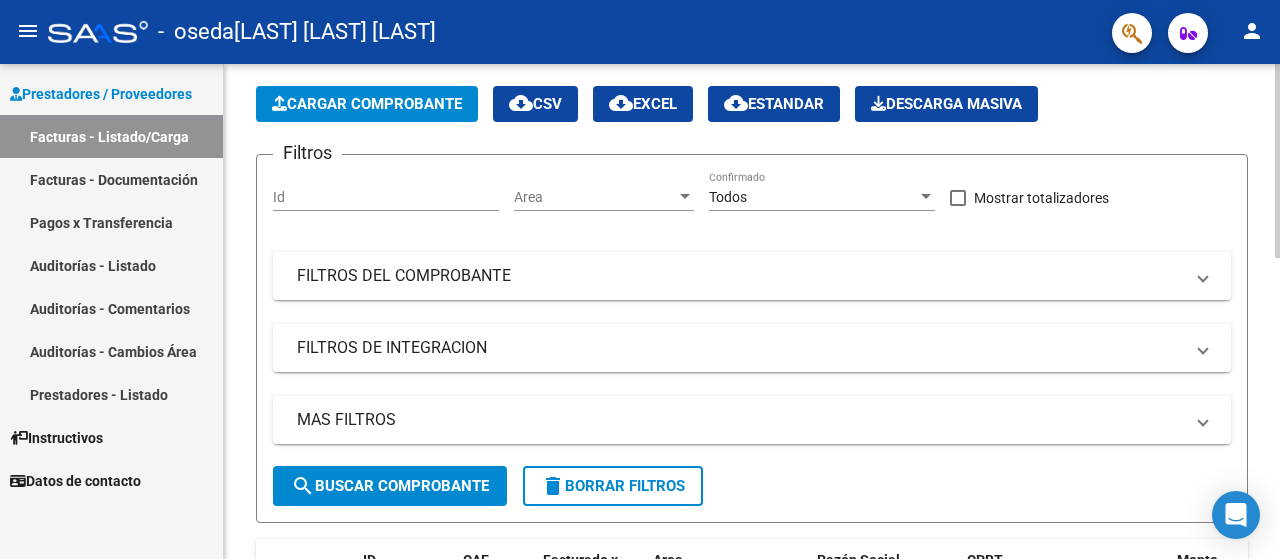 scroll, scrollTop: 80, scrollLeft: 0, axis: vertical 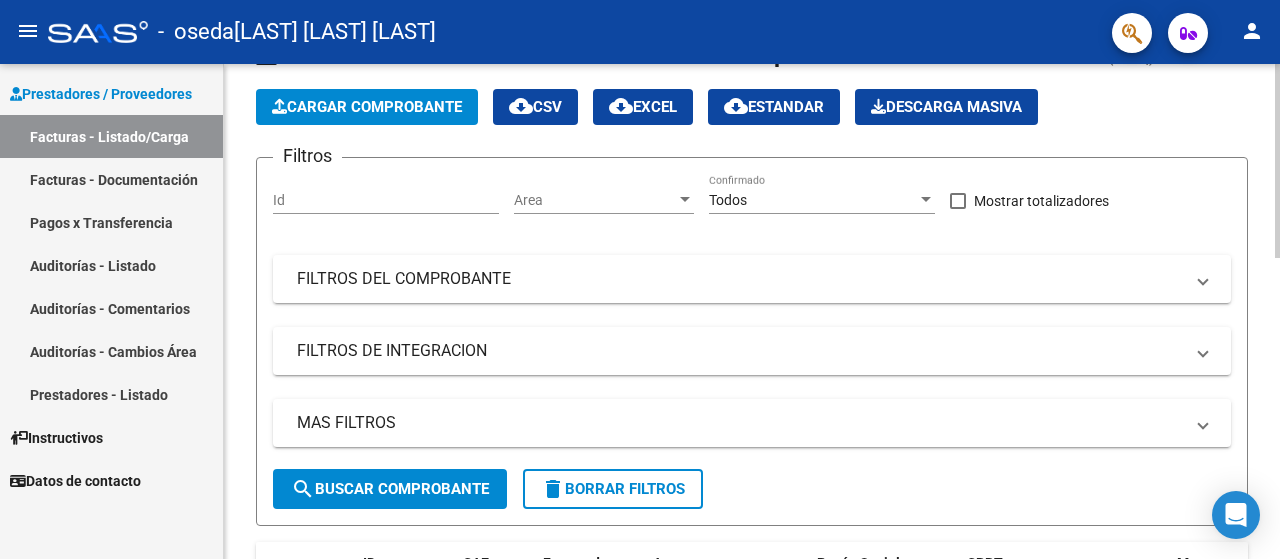 click on "Video tutorial   PRESTADORES -> Listado de CPBTs Emitidos por Prestadores / Proveedores (alt+q)   Cargar Comprobante
cloud_download  CSV  cloud_download  EXCEL  cloud_download  Estandar   Descarga Masiva
Filtros Id Area Area Todos Confirmado   Mostrar totalizadores   FILTROS DEL COMPROBANTE  Comprobante Tipo Comprobante Tipo Start date – End date Fec. Comprobante Desde / Hasta Días Emisión Desde(cant. días) Días Emisión Hasta(cant. días) CUIT / Razón Social Pto. Venta Nro. Comprobante Código SSS CAE Válido CAE Válido Todos Cargado Módulo Hosp. Todos Tiene facturacion Apócrifa Hospital Refes  FILTROS DE INTEGRACION  Período De Prestación Campos del Archivo de Rendición Devuelto x SSS (dr_envio) Todos Rendido x SSS (dr_envio) Tipo de Registro Tipo de Registro Período Presentación Período Presentación Campos del Legajo Asociado (preaprobación) Afiliado Legajo (cuil/nombre) Todos Solo facturas preaprobadas  MAS FILTROS  Todos Con Doc. Respaldatoria Todos Con Trazabilidad Todos – –" 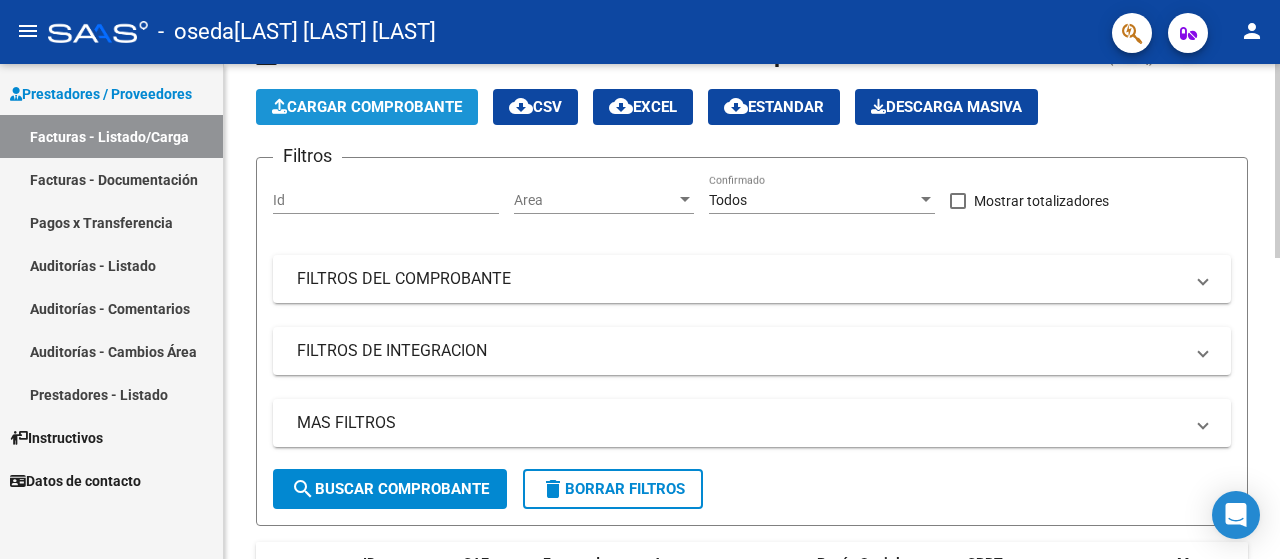 click on "Cargar Comprobante" 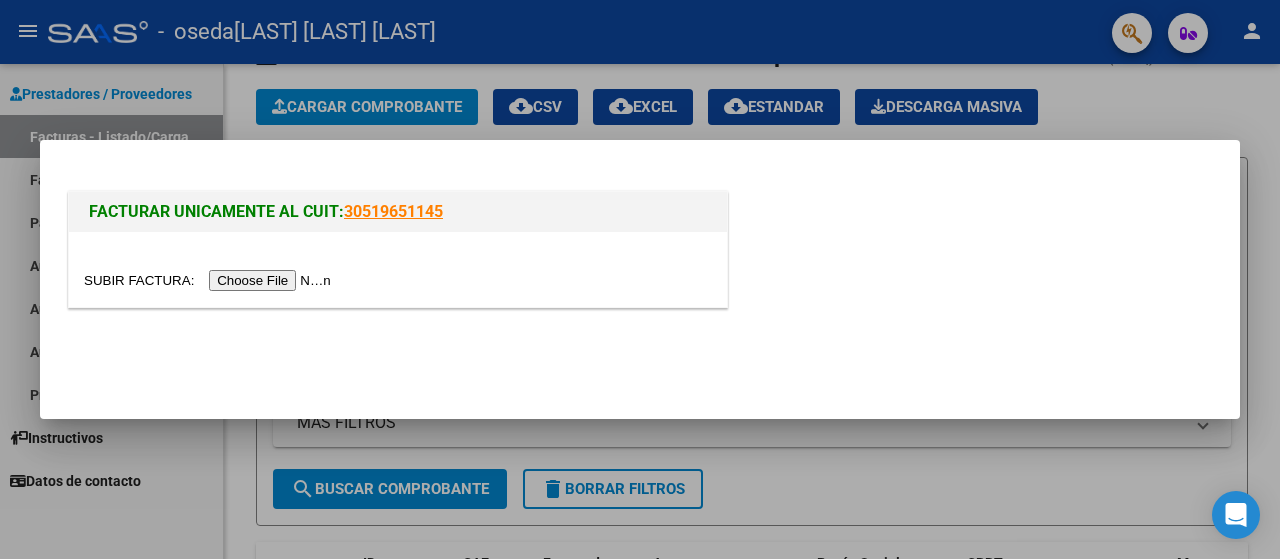click at bounding box center (398, 269) 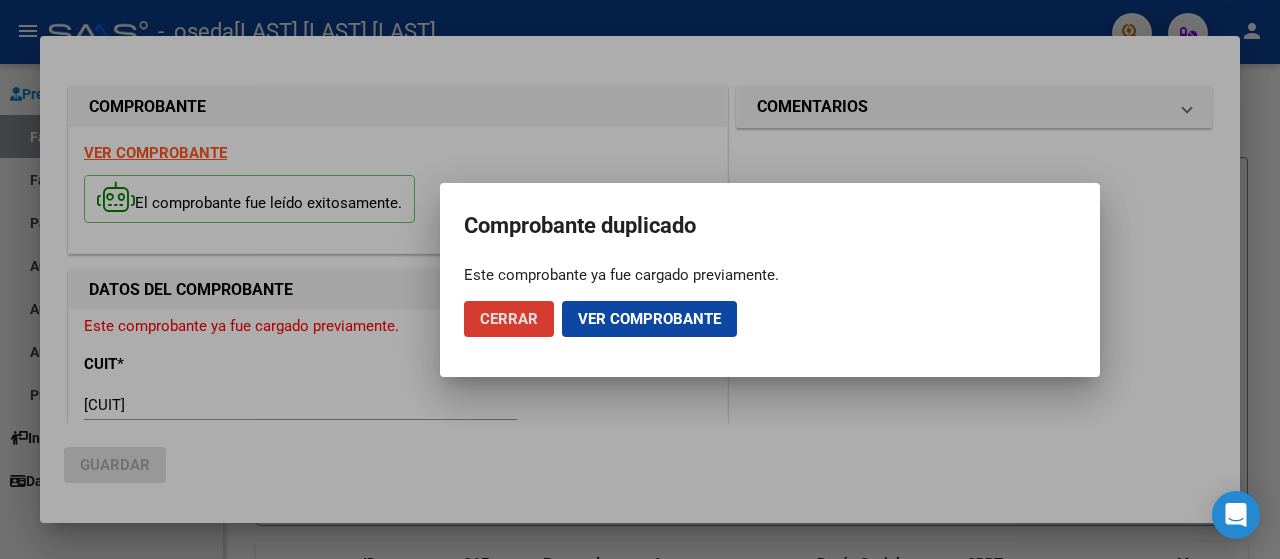 click on "Ver comprobante" 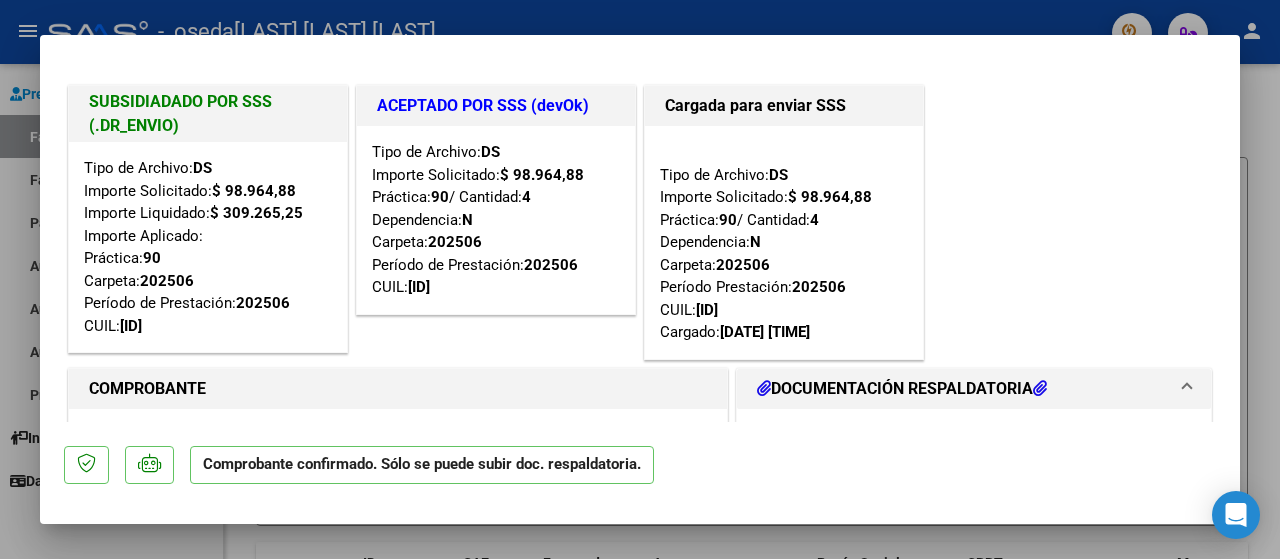 click at bounding box center [640, 279] 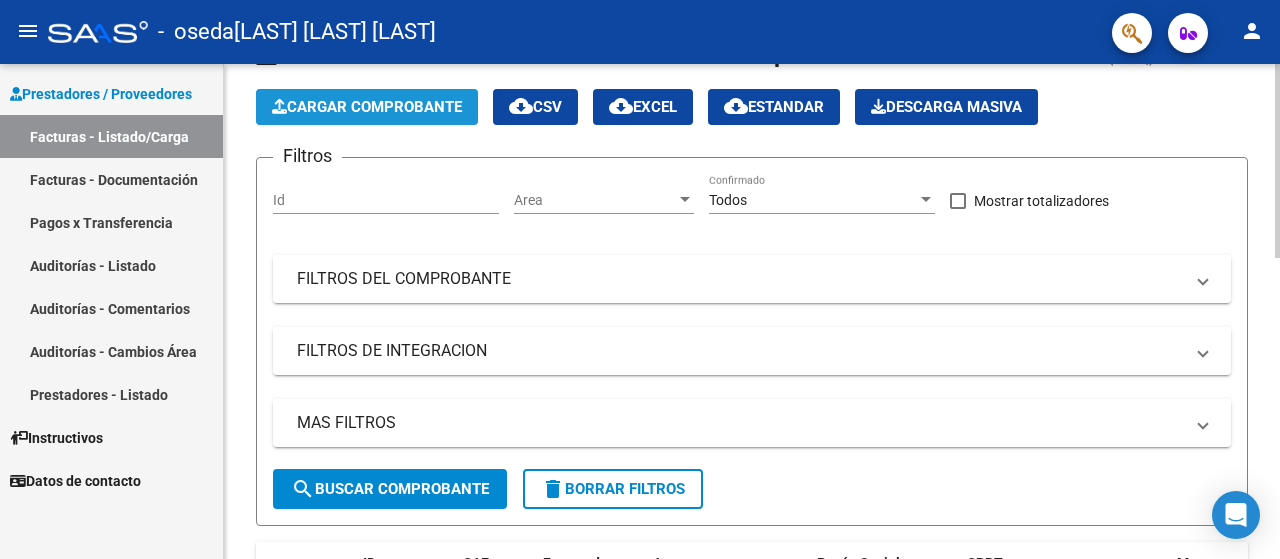 click on "Cargar Comprobante" 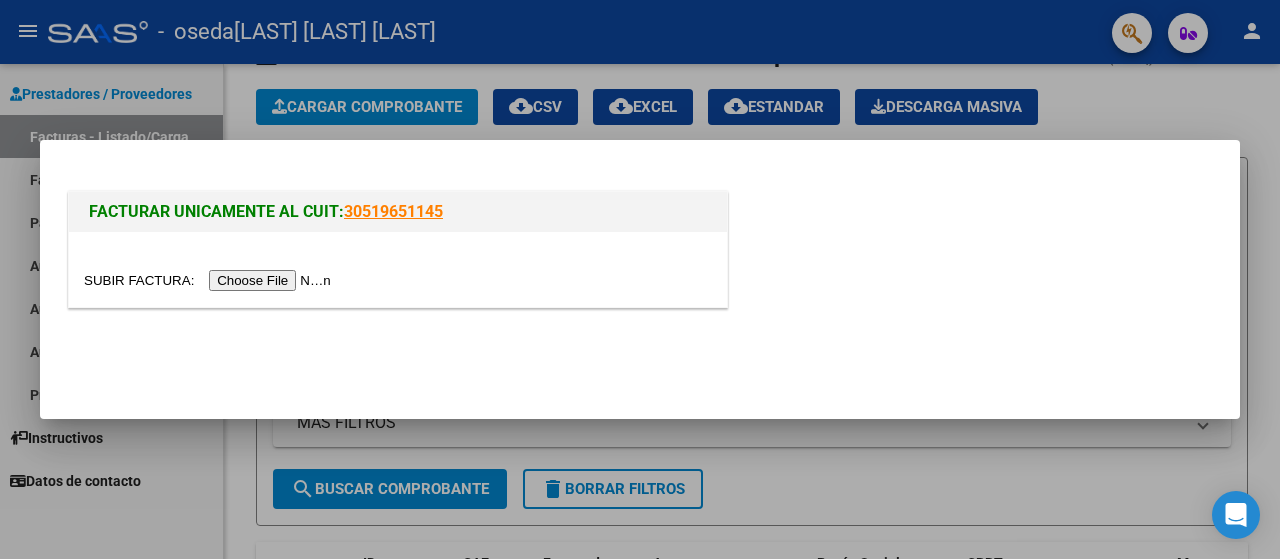 click at bounding box center [210, 280] 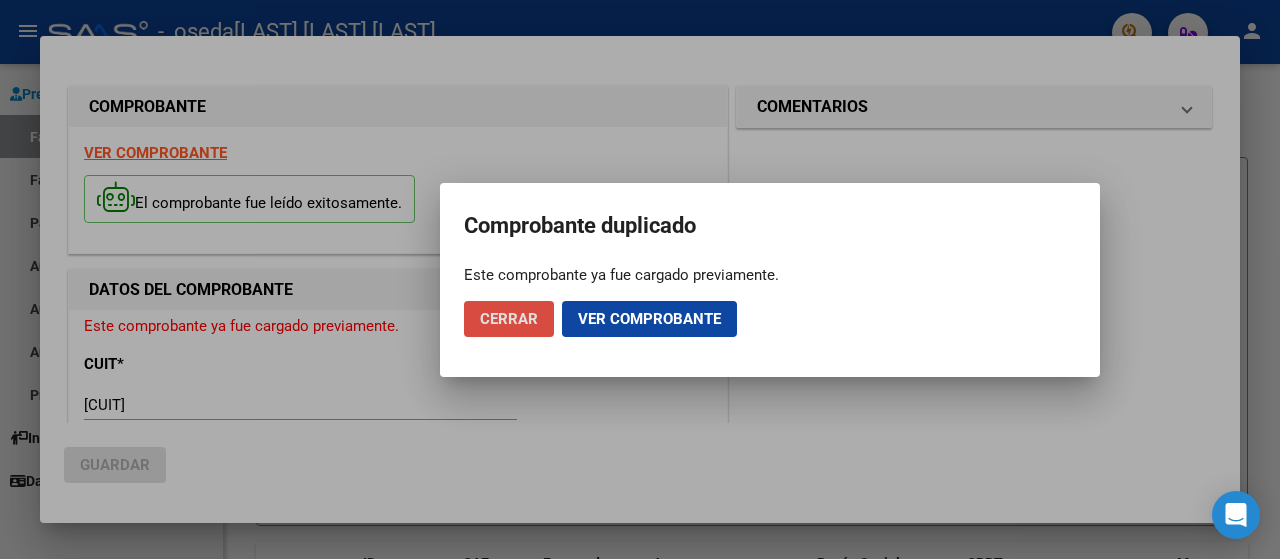 click on "Cerrar" 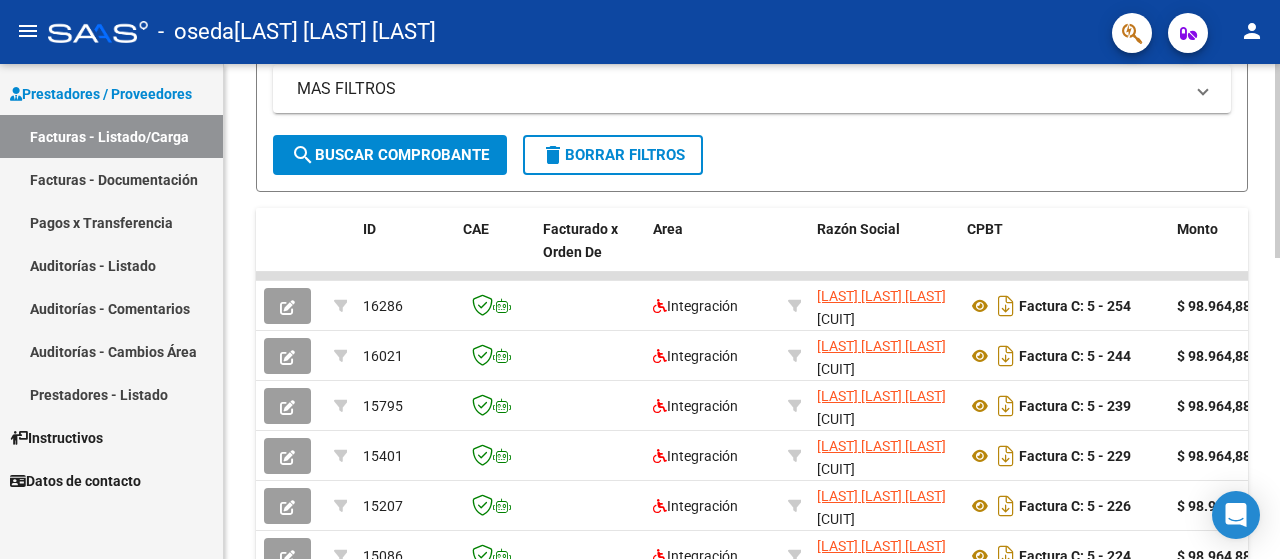 click 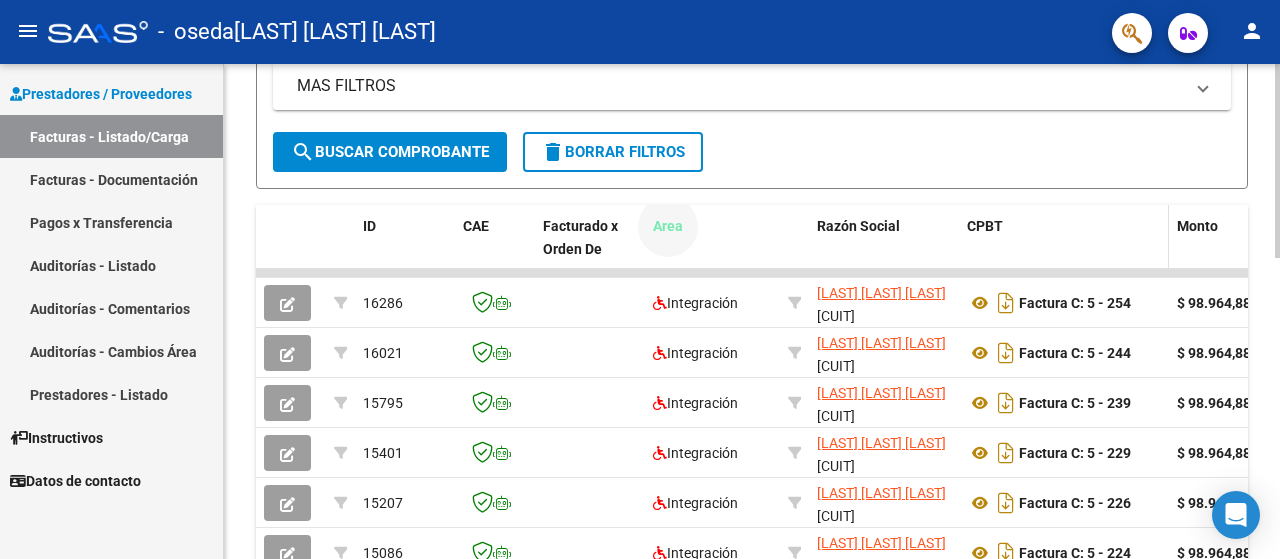 drag, startPoint x: 1023, startPoint y: 285, endPoint x: 1088, endPoint y: 245, distance: 76.321686 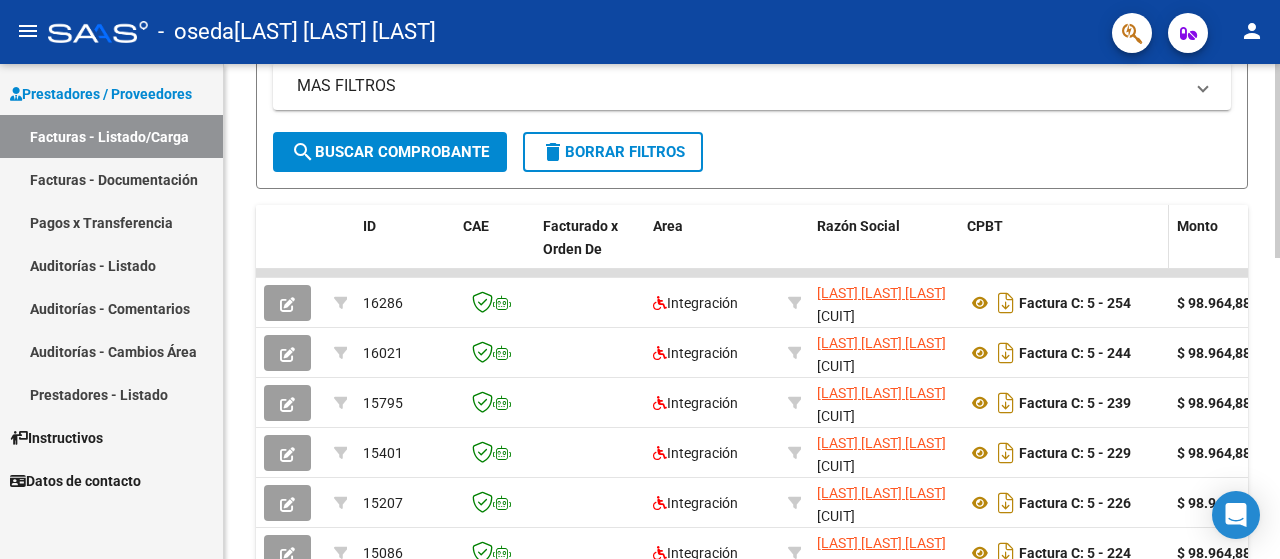 click on "CPBT" 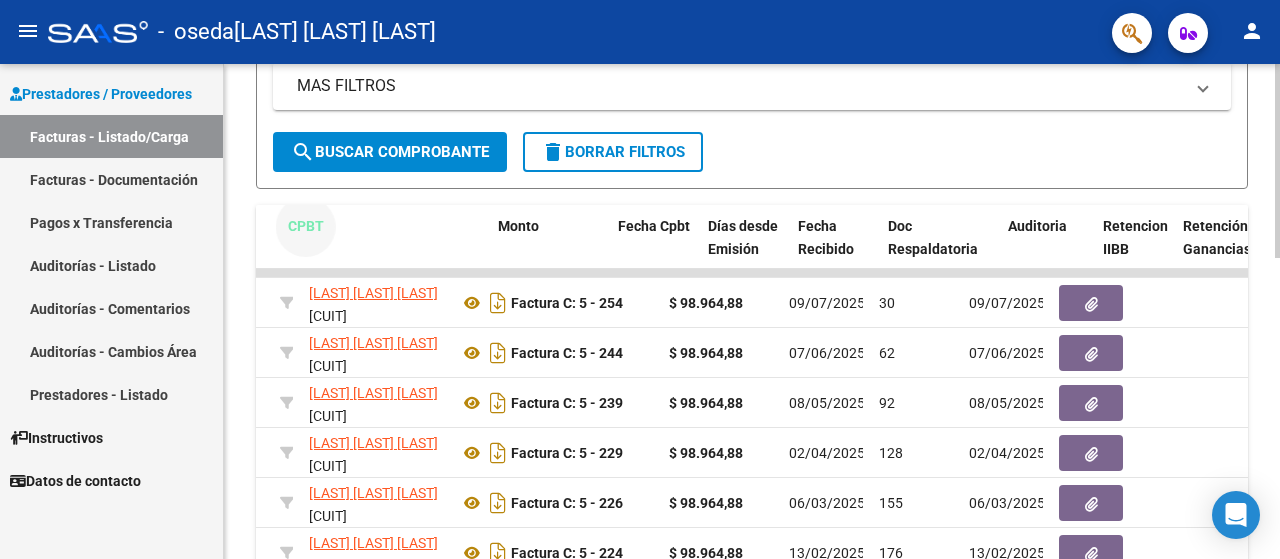 scroll, scrollTop: 0, scrollLeft: 764, axis: horizontal 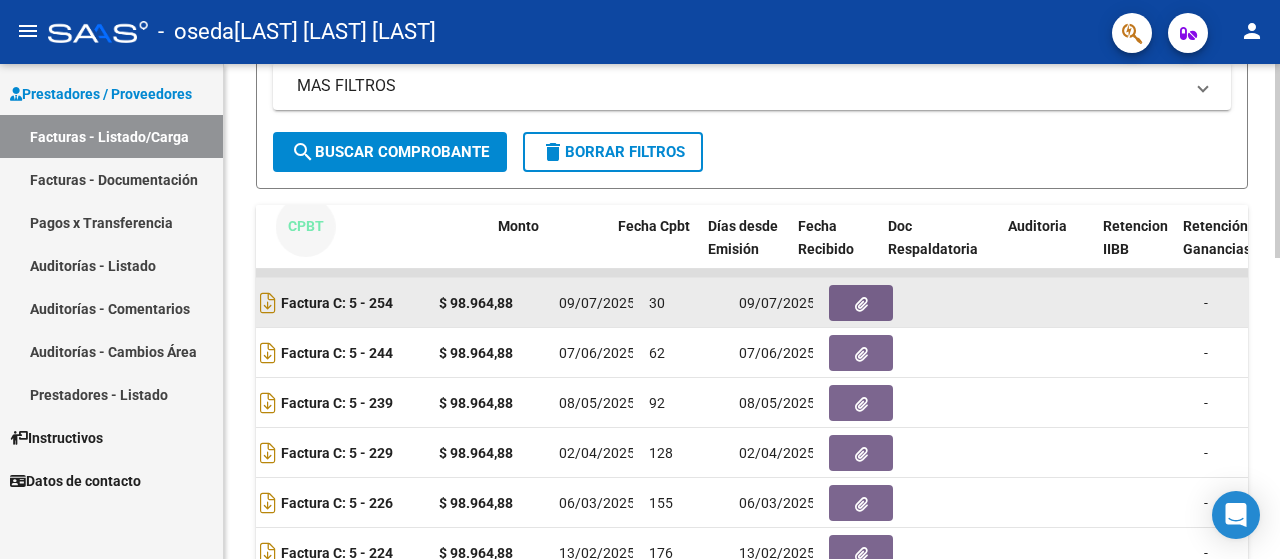 drag, startPoint x: 1074, startPoint y: 241, endPoint x: 1129, endPoint y: 297, distance: 78.492035 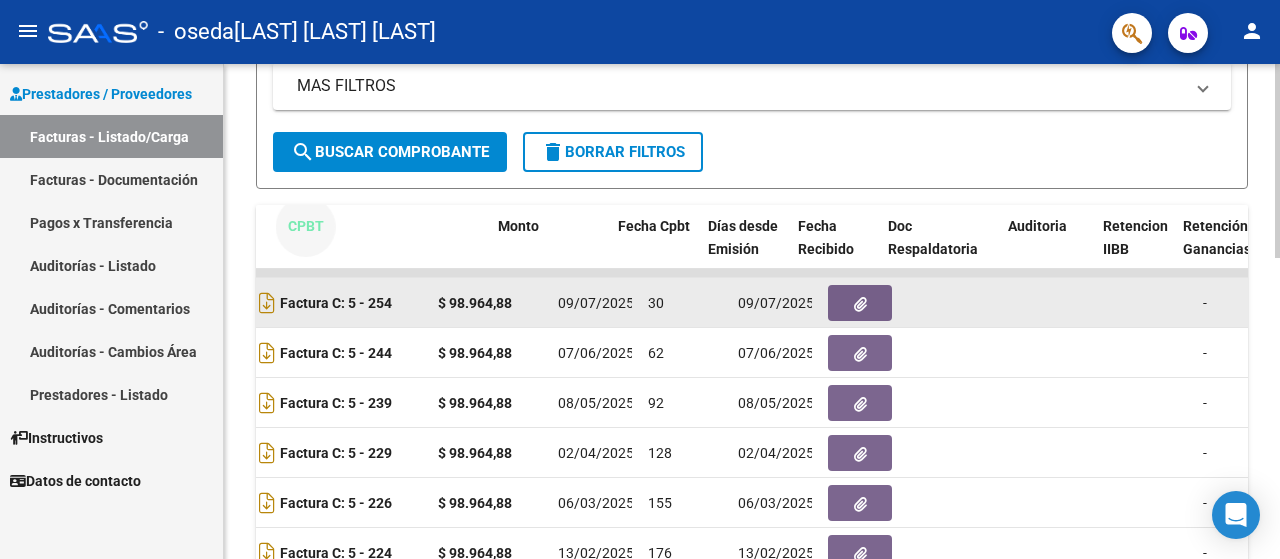 click on "Video tutorial   PRESTADORES -> Listado de CPBTs Emitidos por Prestadores / Proveedores (alt+q)   Cargar Comprobante
cloud_download  CSV  cloud_download  EXCEL  cloud_download  Estandar   Descarga Masiva
Filtros Id Area Area Todos Confirmado   Mostrar totalizadores   FILTROS DEL COMPROBANTE  Comprobante Tipo Comprobante Tipo Start date – End date Fec. Comprobante Desde / Hasta Días Emisión Desde(cant. días) Días Emisión Hasta(cant. días) CUIT / Razón Social Pto. Venta Nro. Comprobante Código SSS CAE Válido CAE Válido Todos Cargado Módulo Hosp. Todos Tiene facturacion Apócrifa Hospital Refes  FILTROS DE INTEGRACION  Período De Prestación Campos del Archivo de Rendición Devuelto x SSS (dr_envio) Todos Rendido x SSS (dr_envio) Tipo de Registro Tipo de Registro Período Presentación Período Presentación Campos del Legajo Asociado (preaprobación) Afiliado Legajo (cuil/nombre) Todos Solo facturas preaprobadas  MAS FILTROS  Todos Con Doc. Respaldatoria Todos Con Trazabilidad Todos – –" 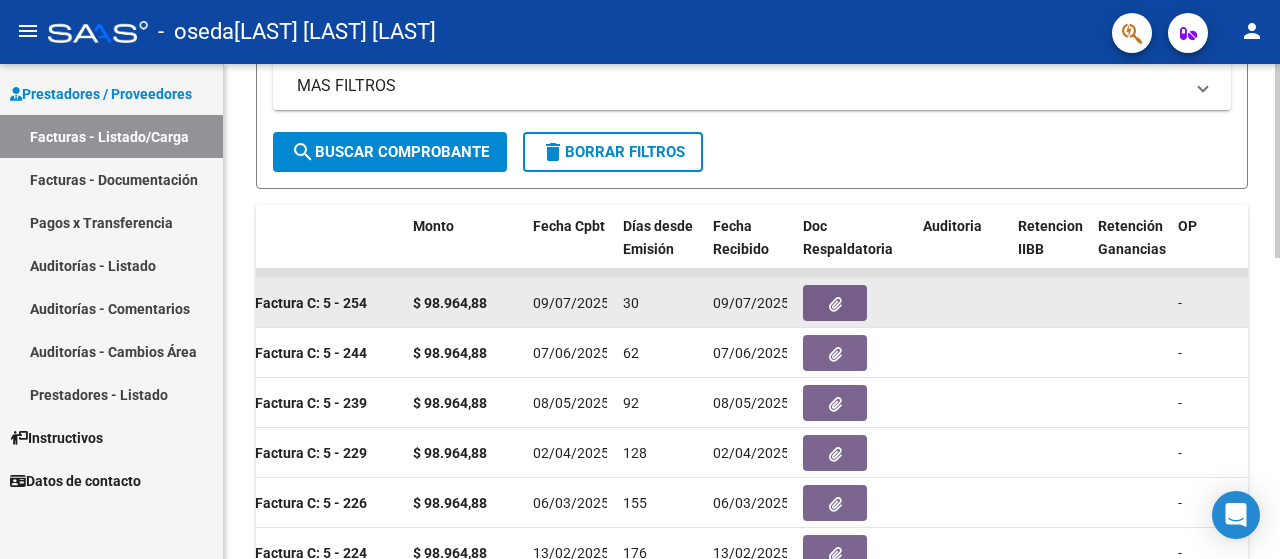 click 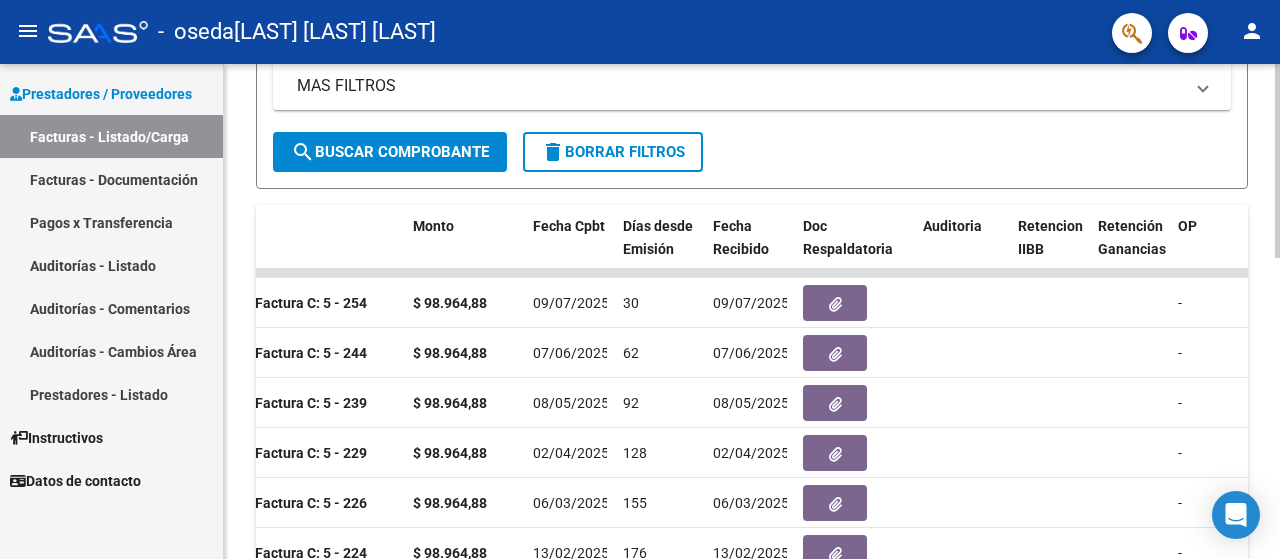 scroll, scrollTop: 0, scrollLeft: 0, axis: both 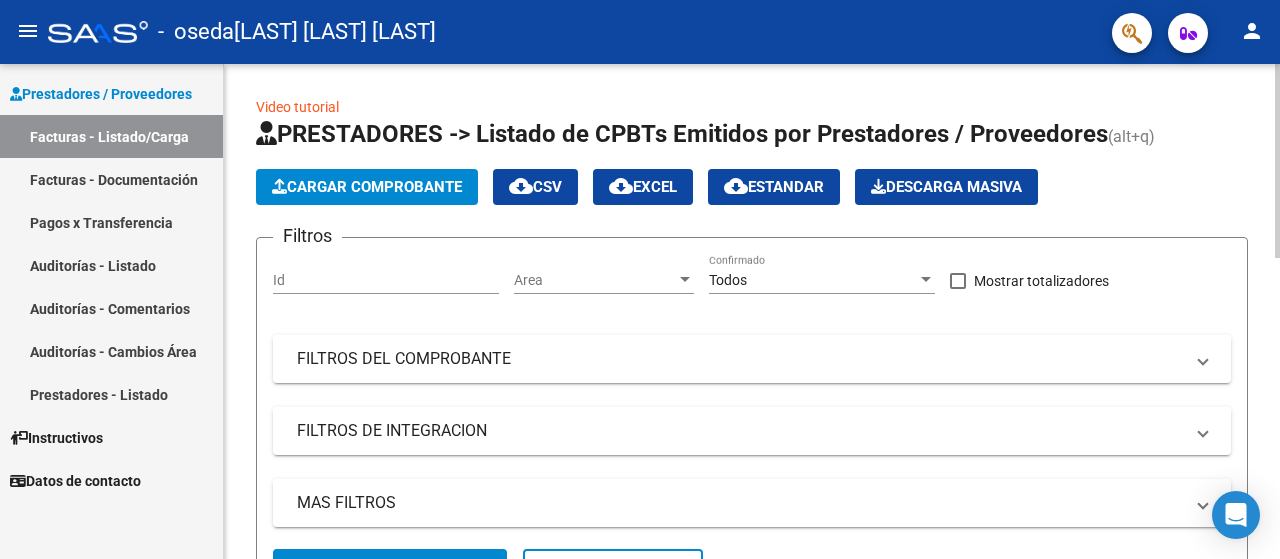 click 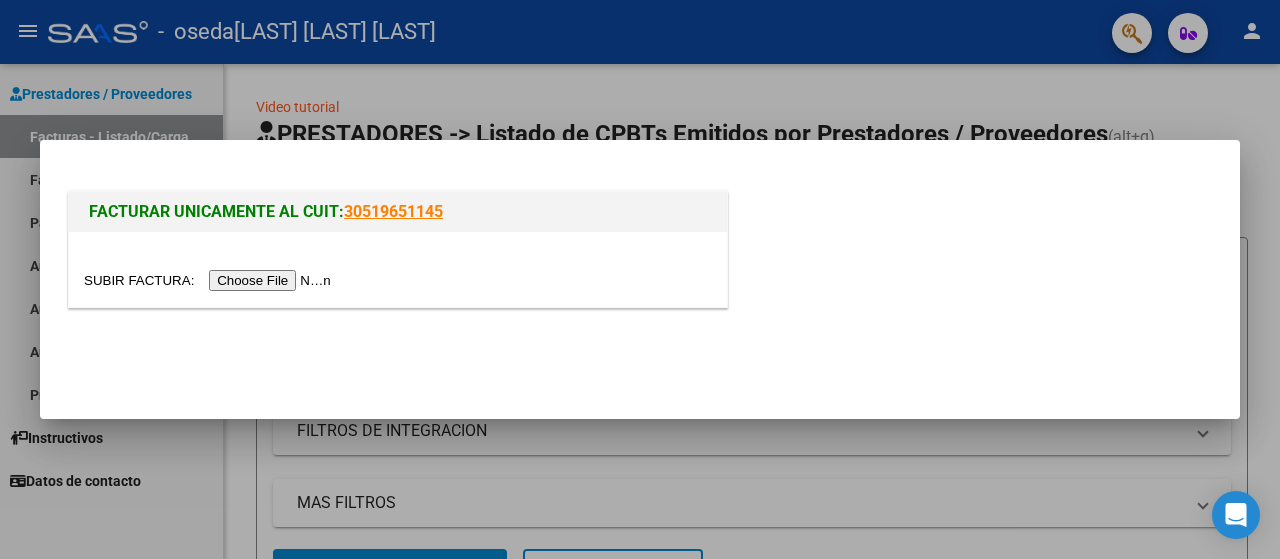 click at bounding box center [398, 269] 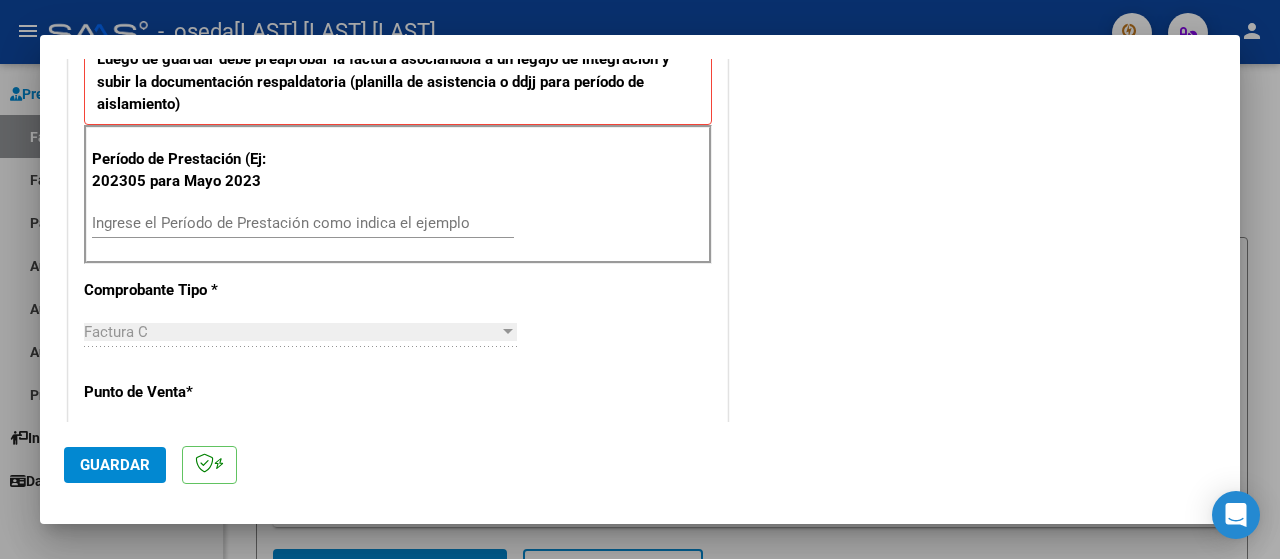 scroll, scrollTop: 549, scrollLeft: 0, axis: vertical 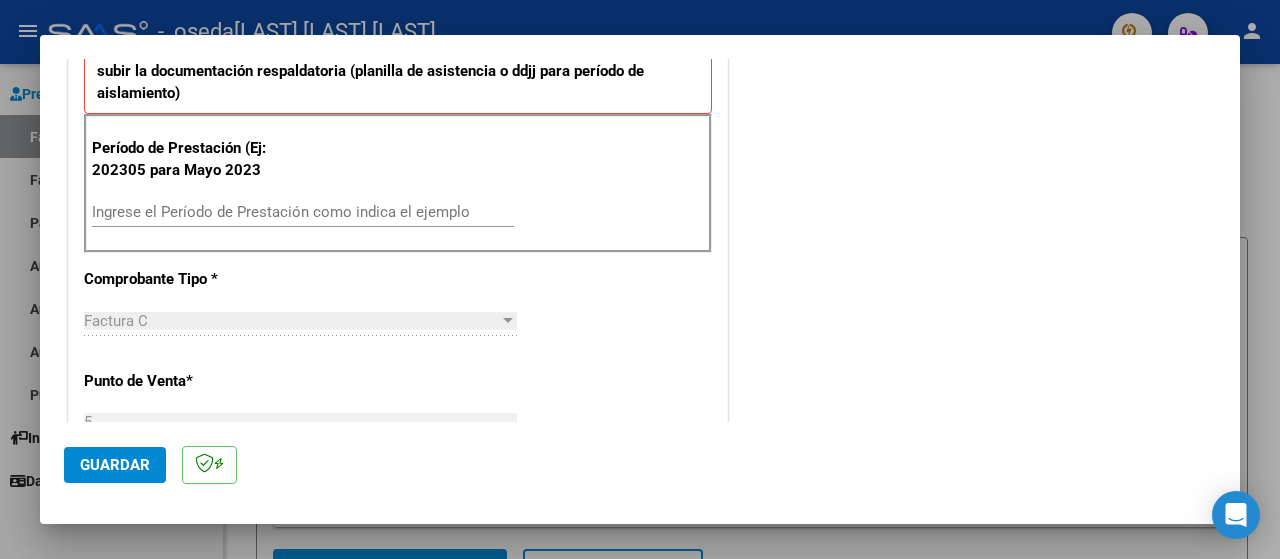 click on "Ingrese el Período de Prestación como indica el ejemplo" at bounding box center (303, 212) 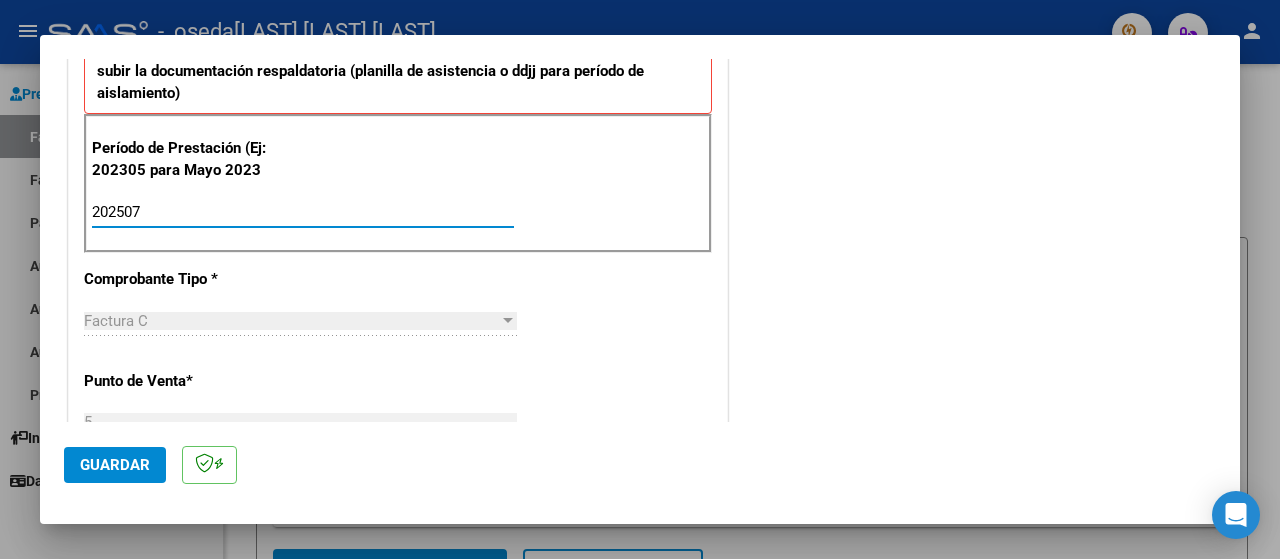 type on "202507" 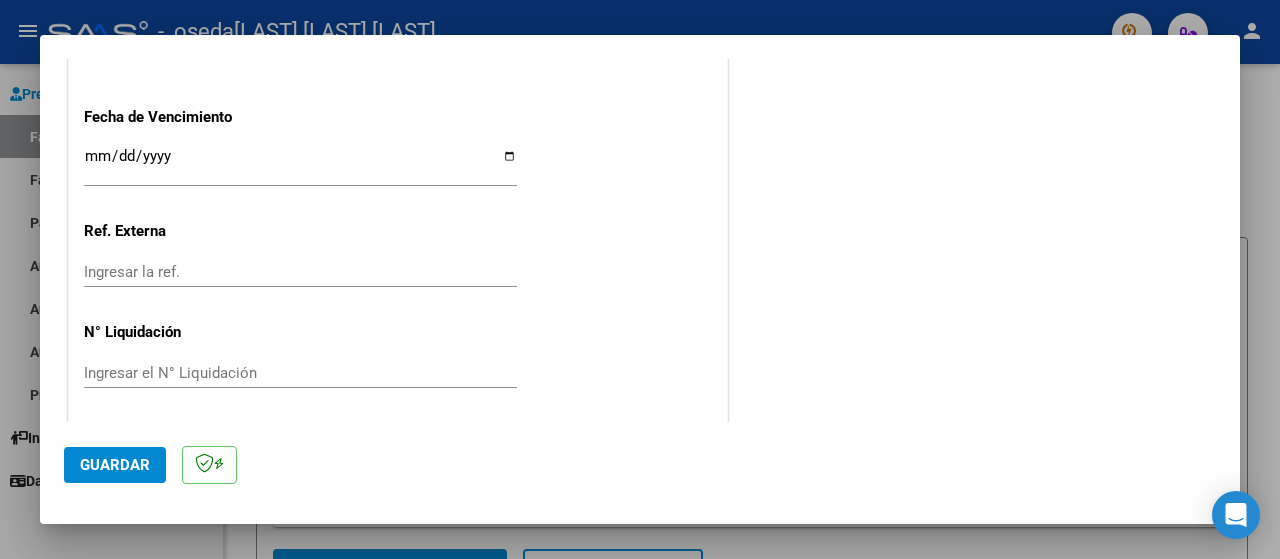 scroll, scrollTop: 1399, scrollLeft: 0, axis: vertical 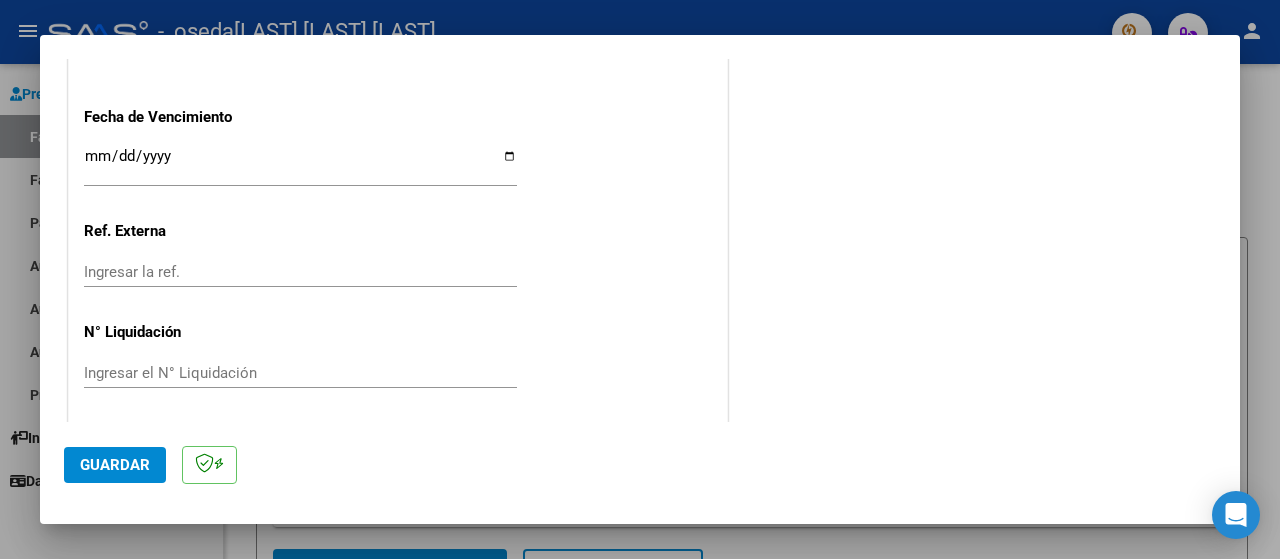 click on "Ingresar la fecha" at bounding box center [300, 164] 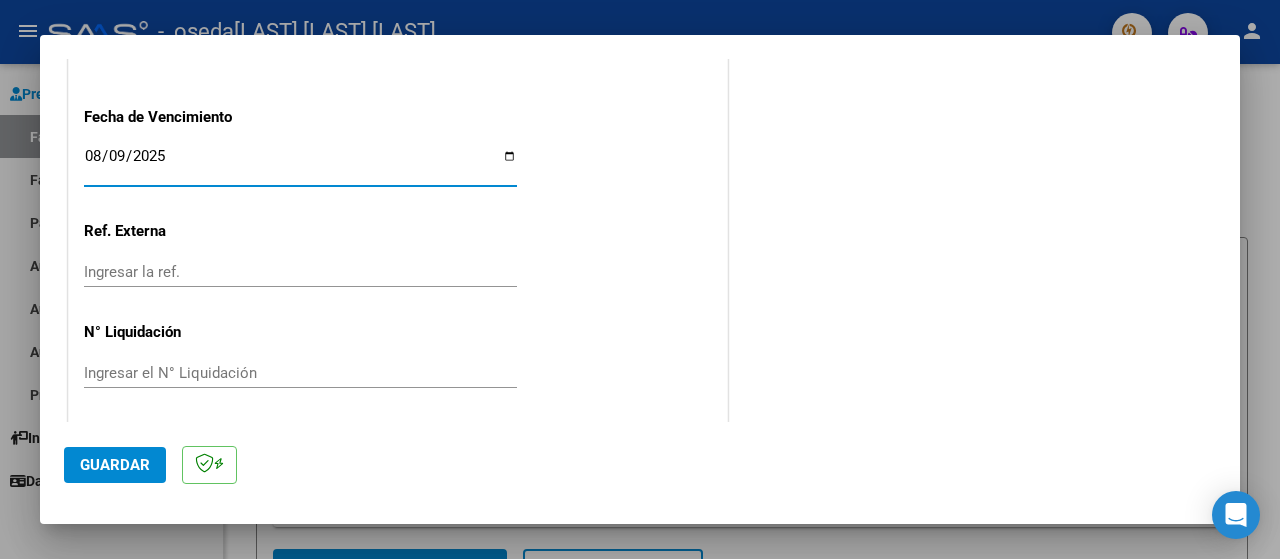 type on "2025-08-09" 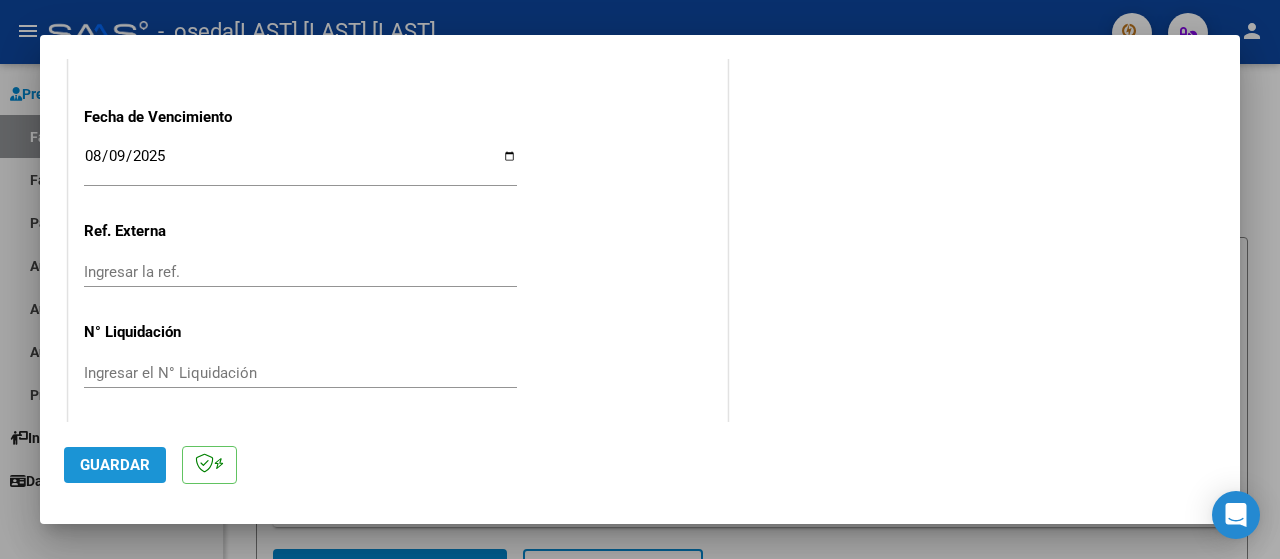 click on "Guardar" 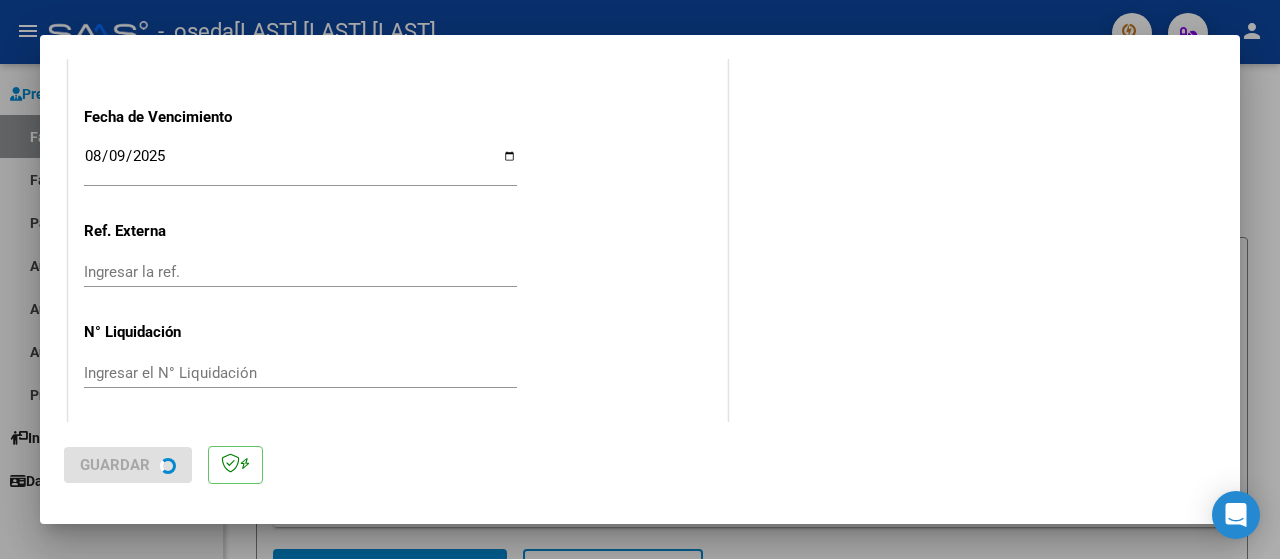 scroll, scrollTop: 0, scrollLeft: 0, axis: both 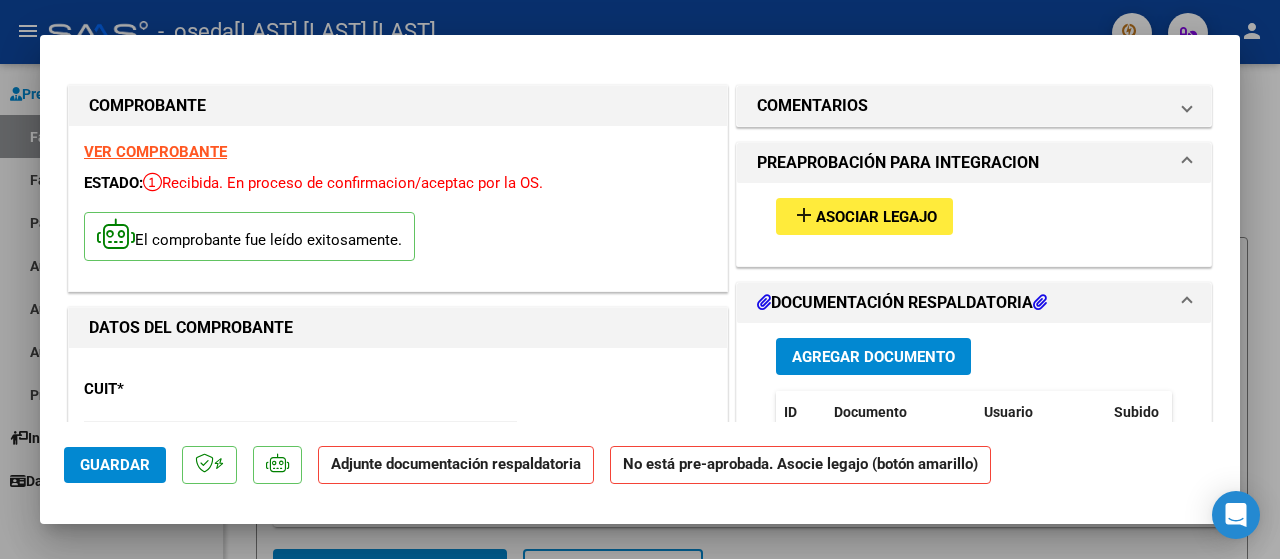 click on "Adjunte documentación respaldatoria" 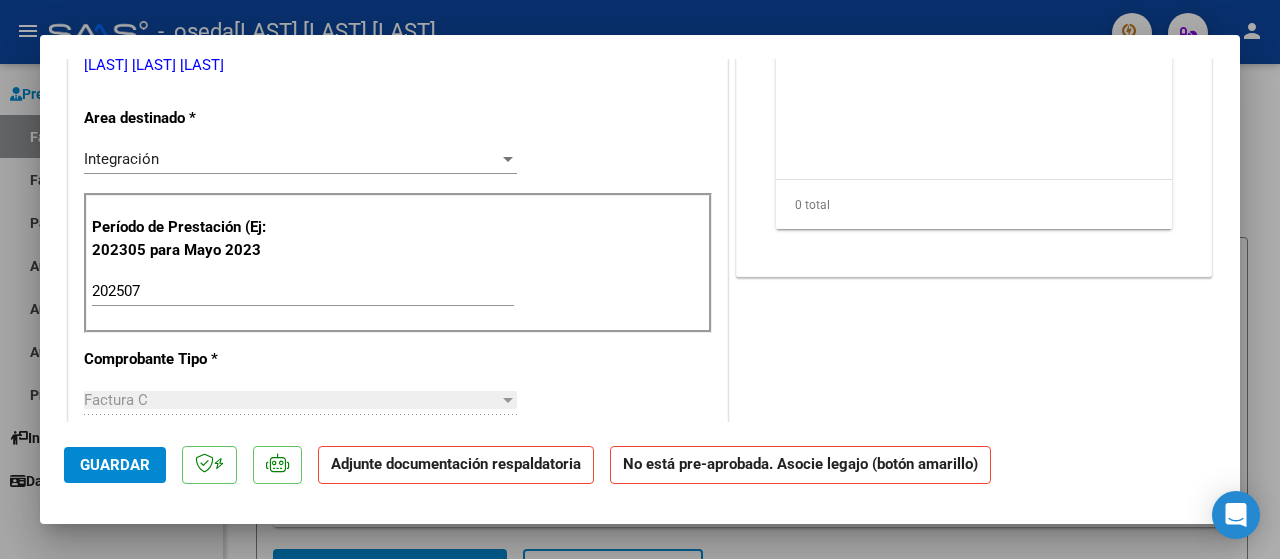 scroll, scrollTop: 0, scrollLeft: 0, axis: both 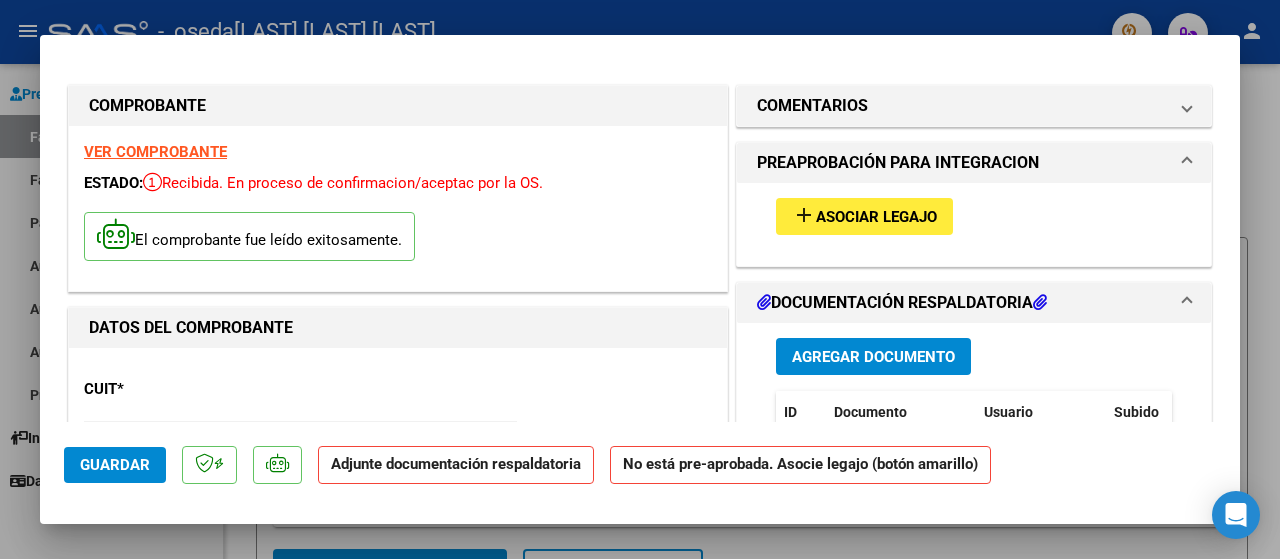 click on "Guardar" 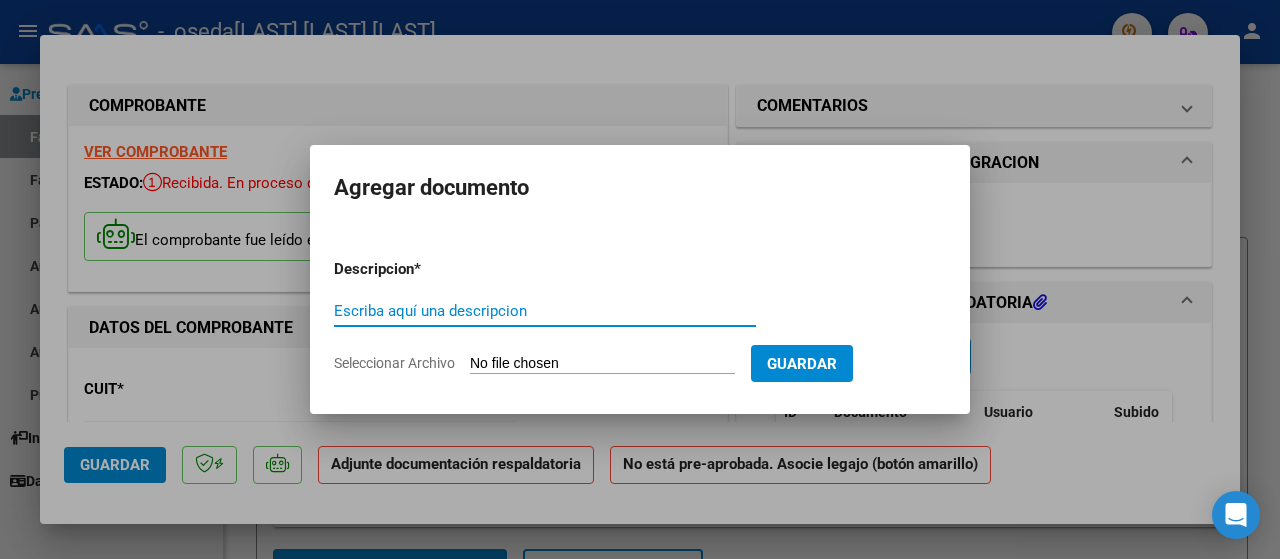 click on "Escriba aquí una descripcion" at bounding box center [545, 311] 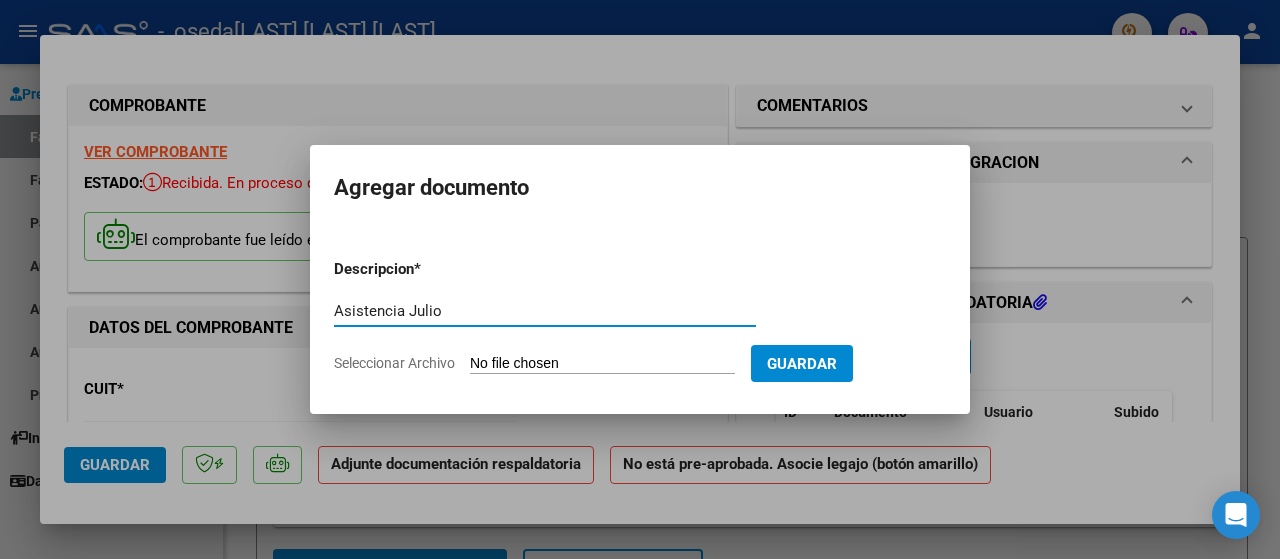 type on "Asistencia Julio" 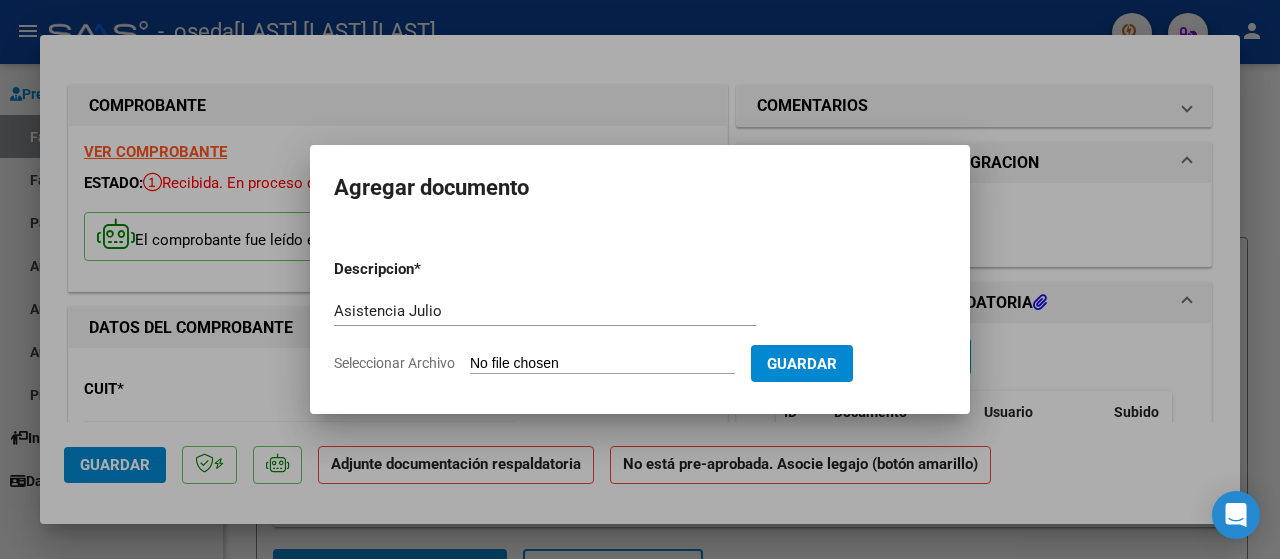 click on "Seleccionar Archivo" at bounding box center (602, 364) 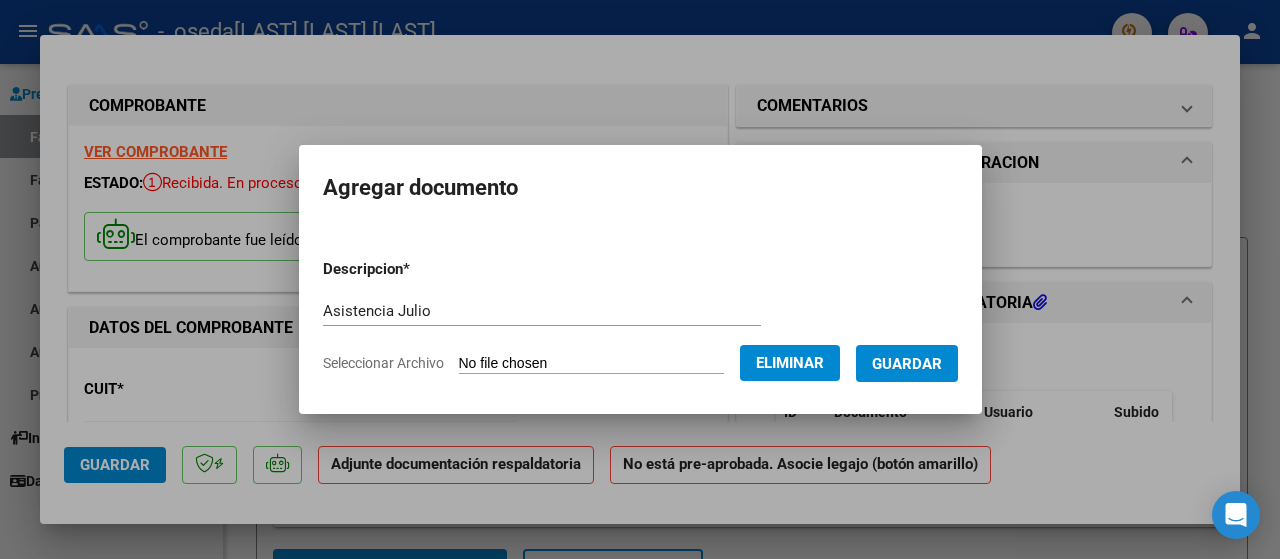 click on "Guardar" at bounding box center (907, 364) 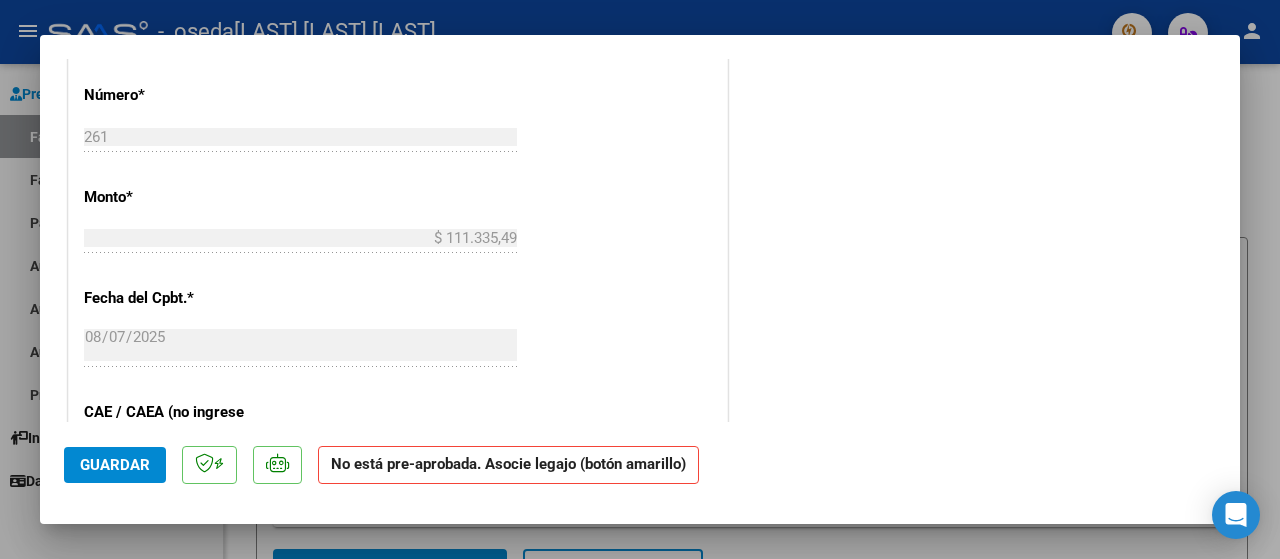 scroll, scrollTop: 1392, scrollLeft: 0, axis: vertical 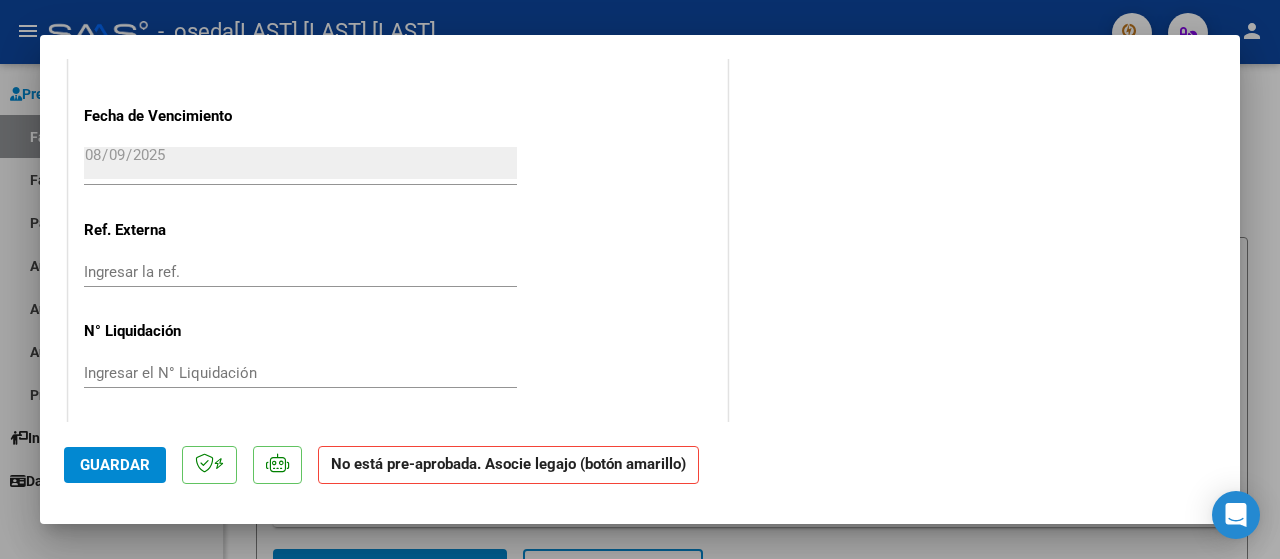 click on "Guardar" 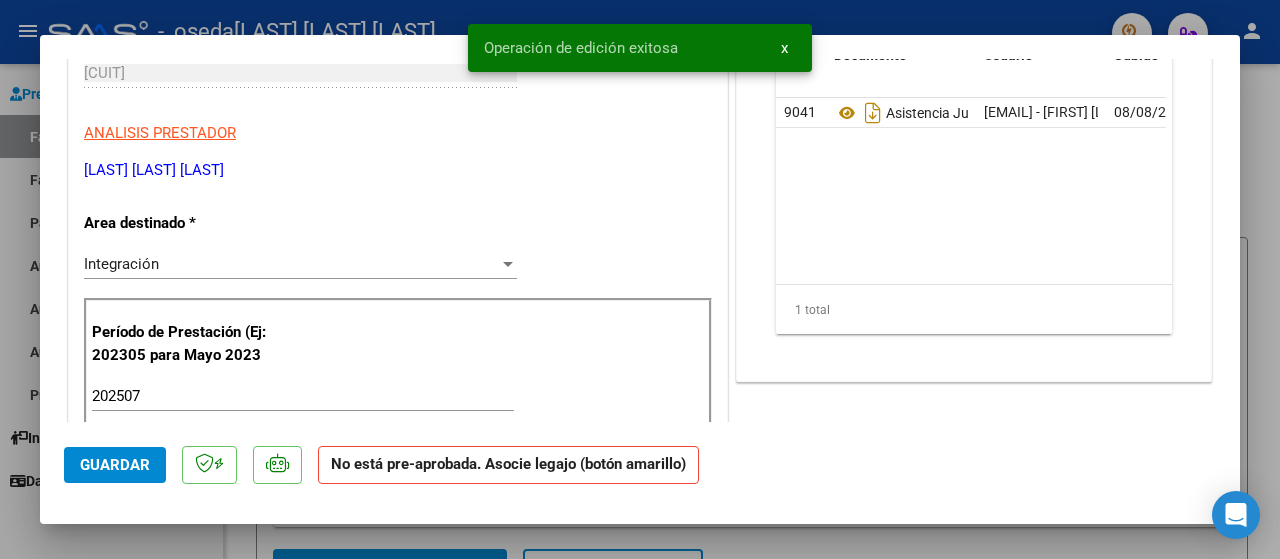 scroll, scrollTop: 0, scrollLeft: 0, axis: both 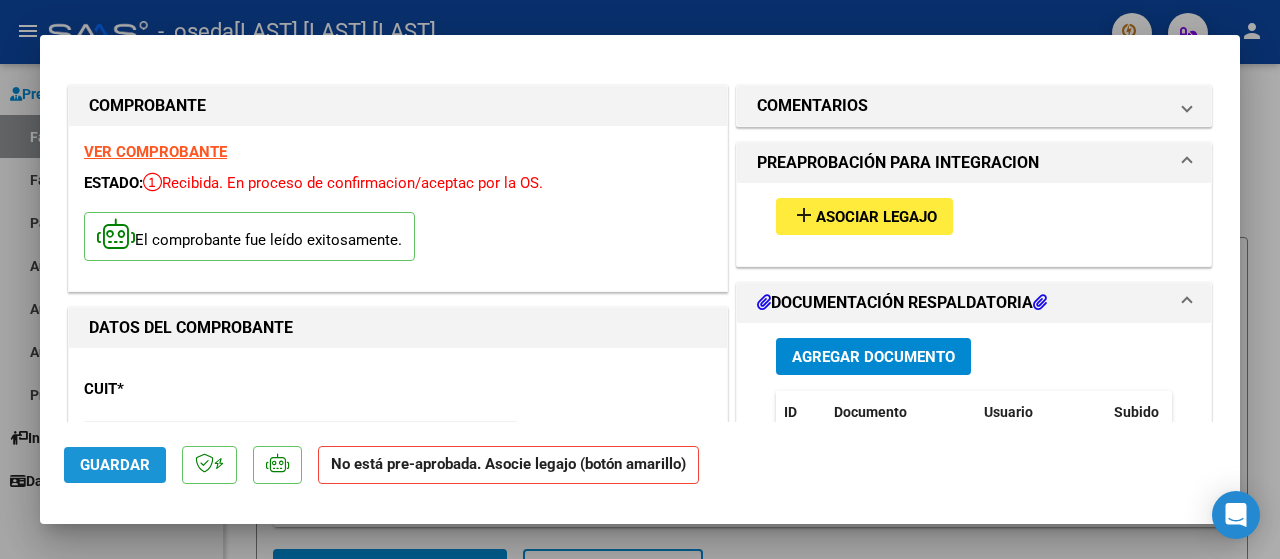 click on "Guardar" 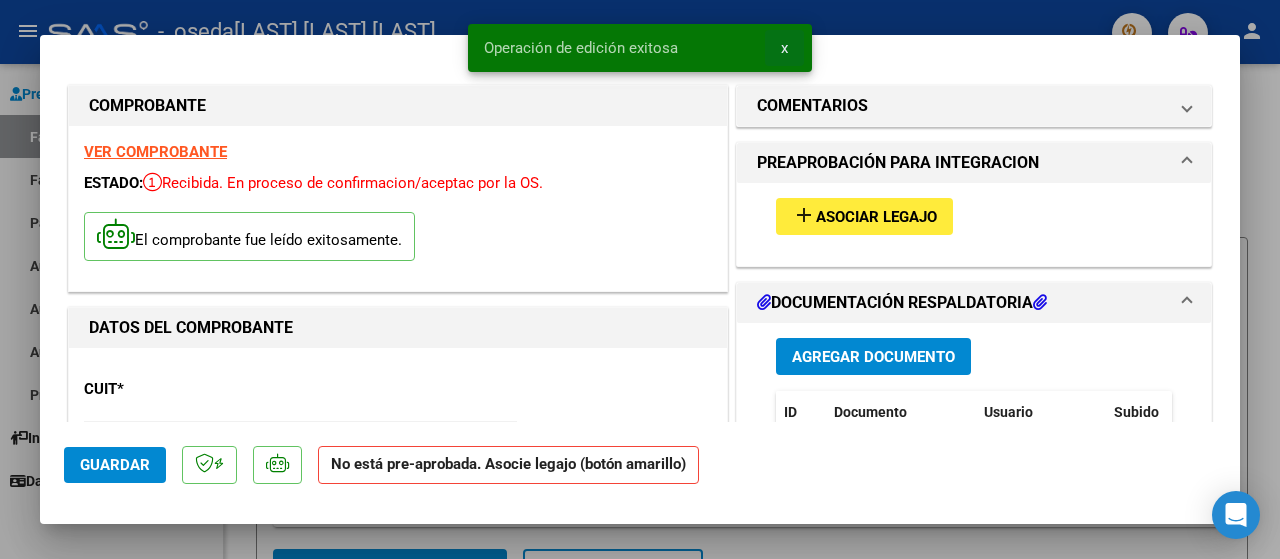 click on "x" at bounding box center [784, 48] 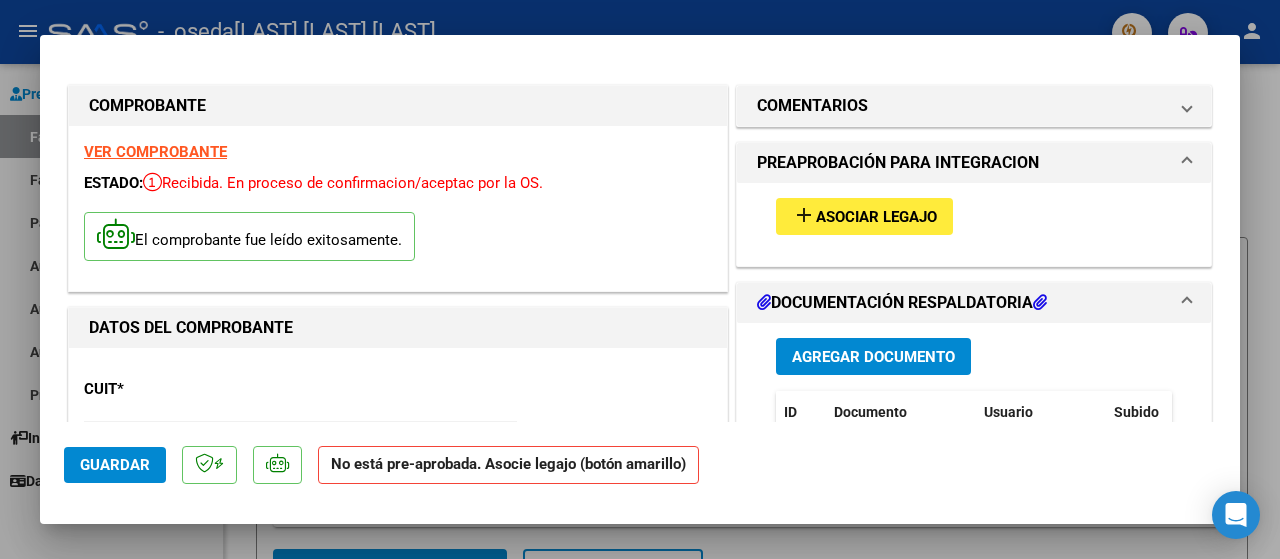 click at bounding box center (640, 279) 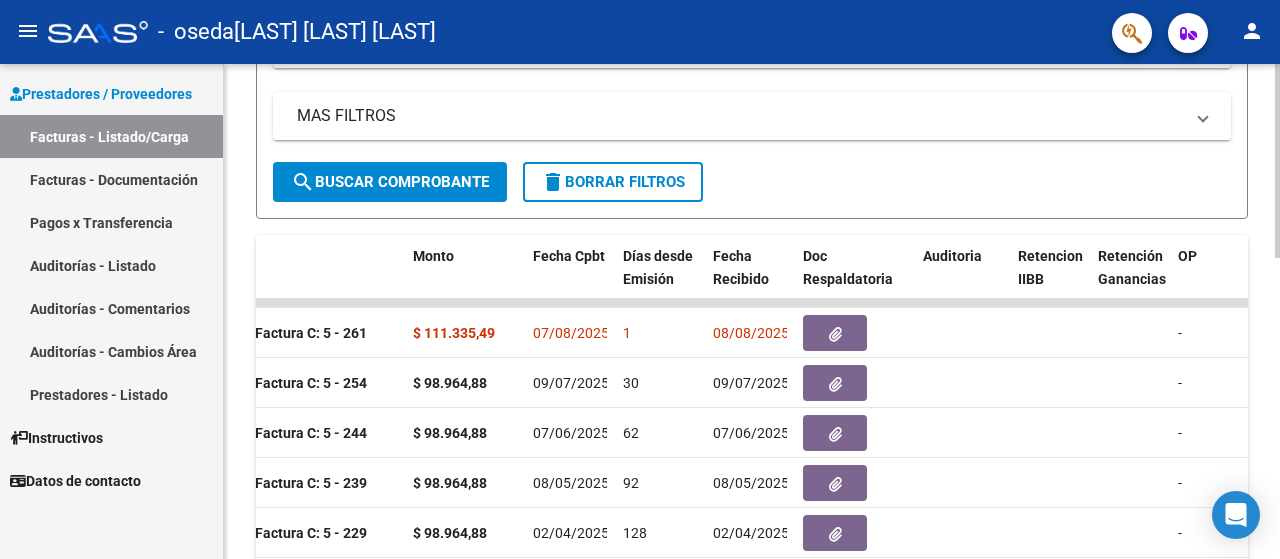 scroll, scrollTop: 383, scrollLeft: 0, axis: vertical 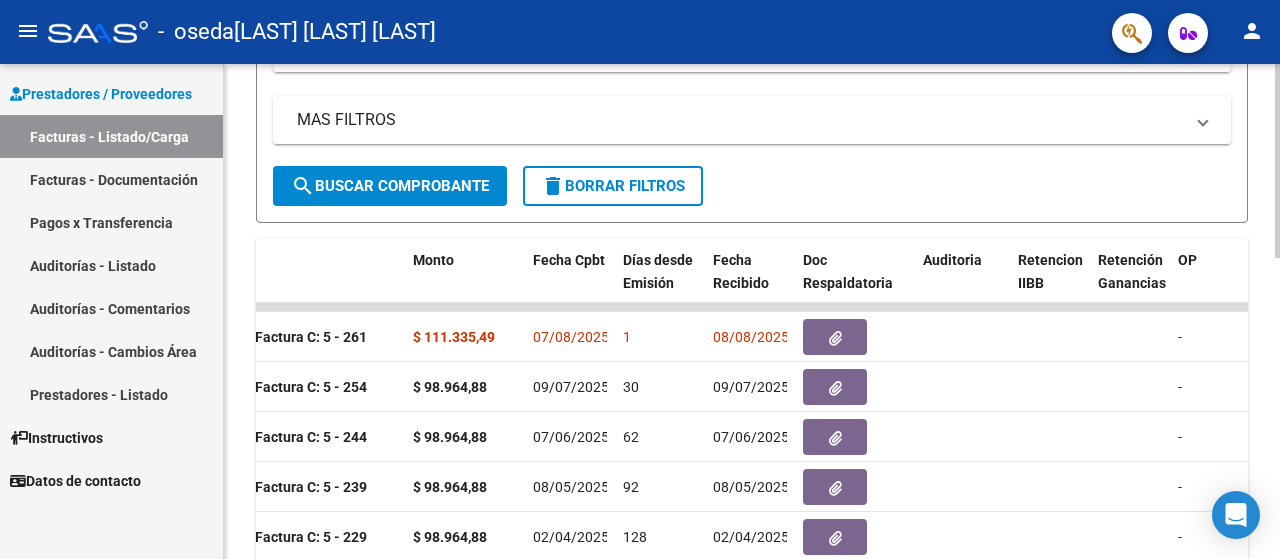 click 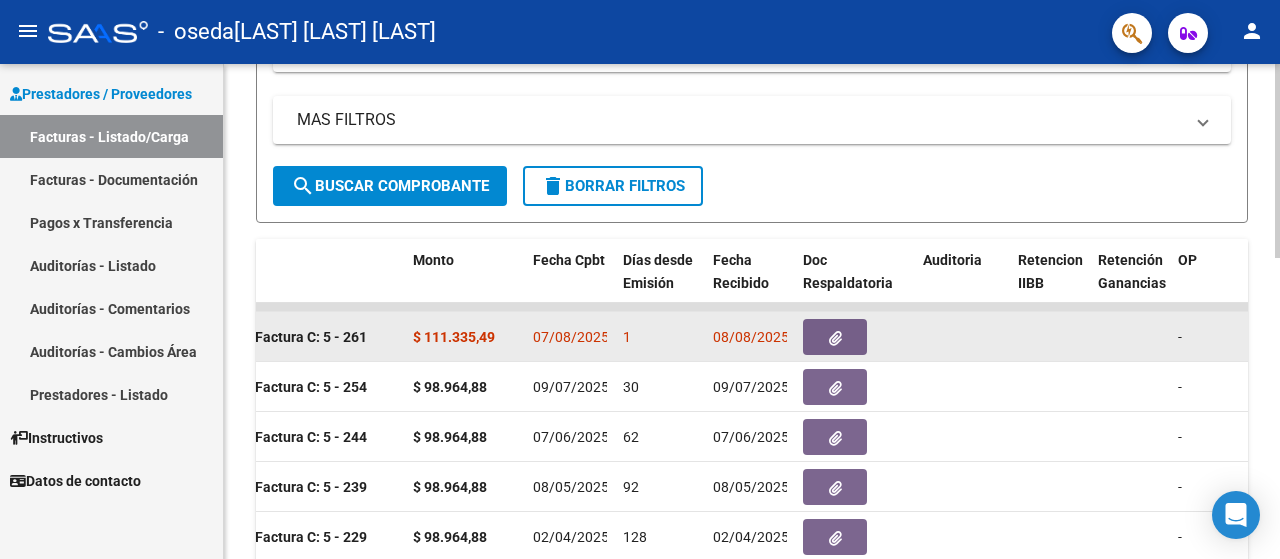 click on "07/08/2025" 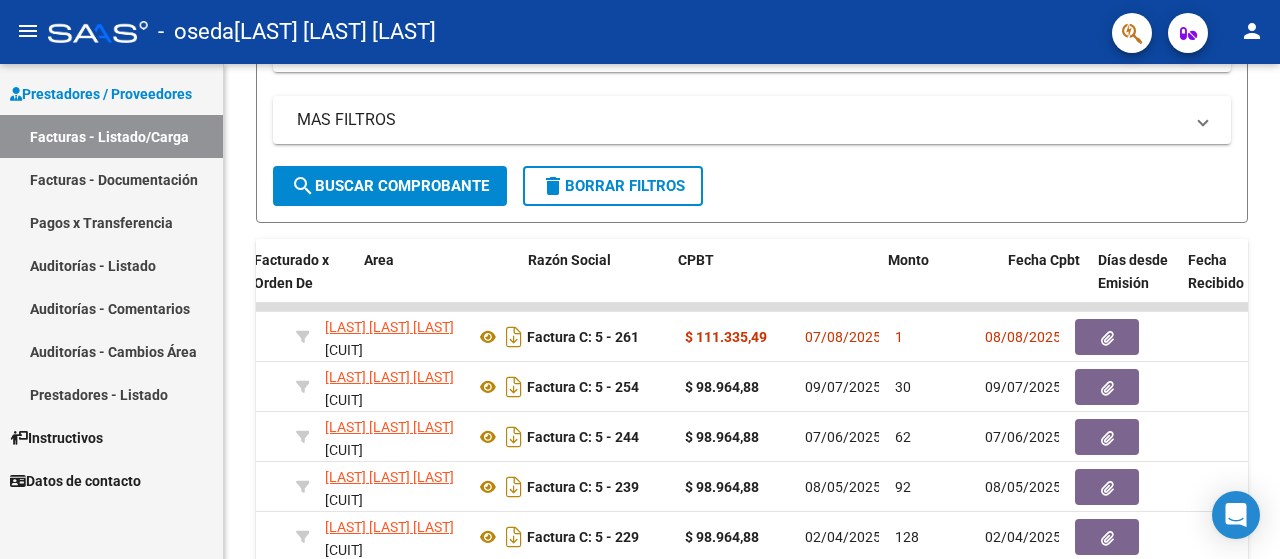 drag, startPoint x: 581, startPoint y: 338, endPoint x: 206, endPoint y: 349, distance: 375.1613 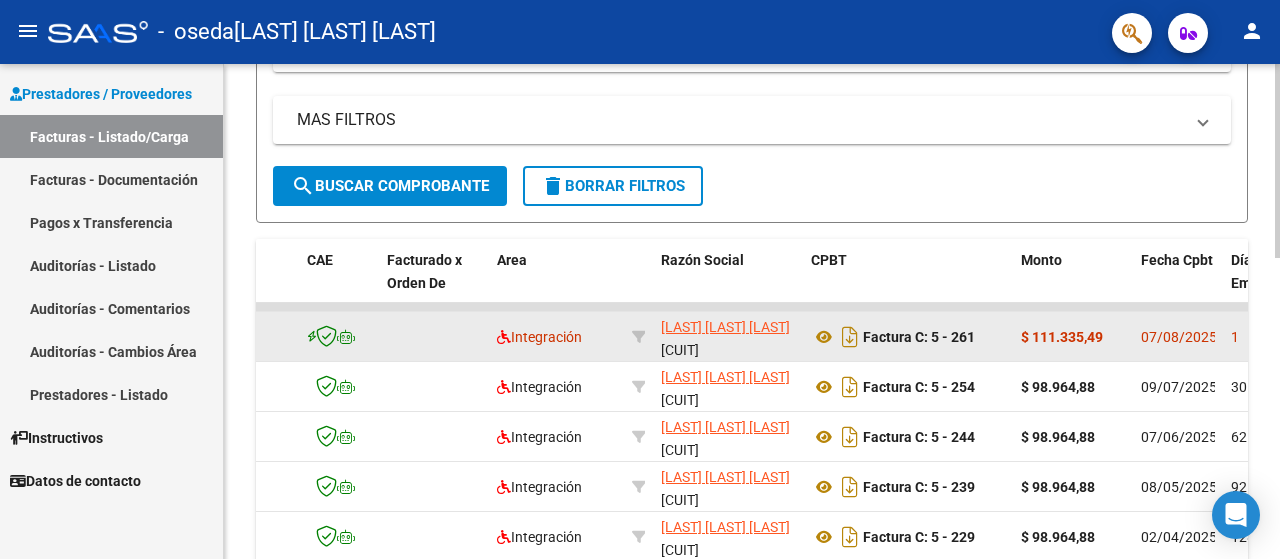 click on "$ 111.335,49" 